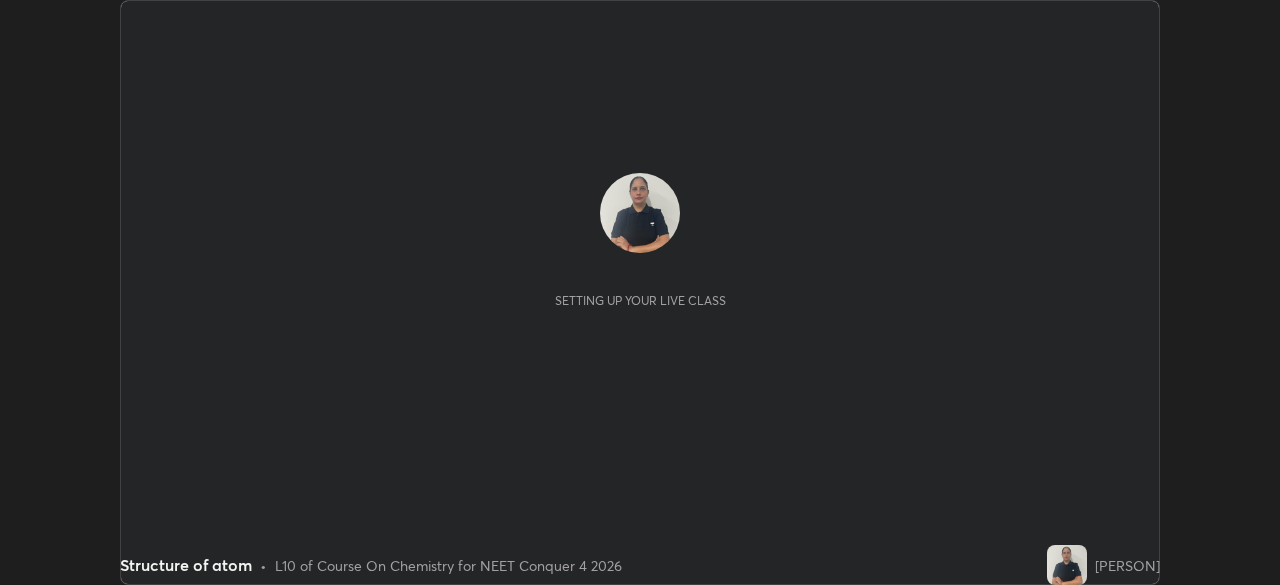 scroll, scrollTop: 0, scrollLeft: 0, axis: both 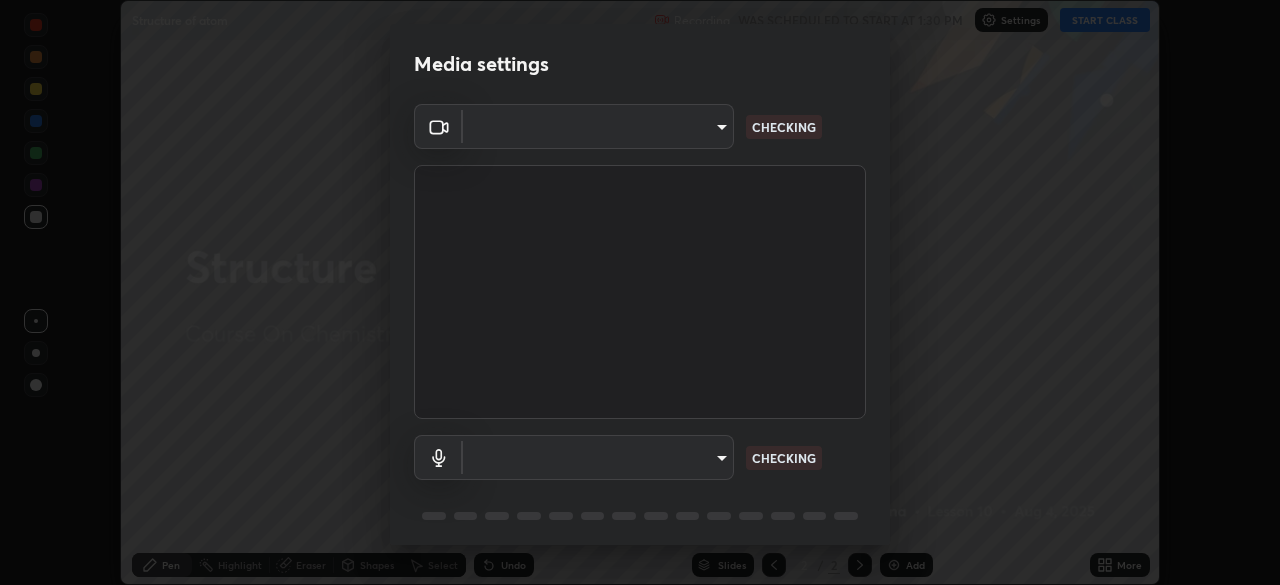 type on "5607bcfbd967db3bf5f76de58c8b00fc12754f2471884d1aaf72f2f6a5703857" 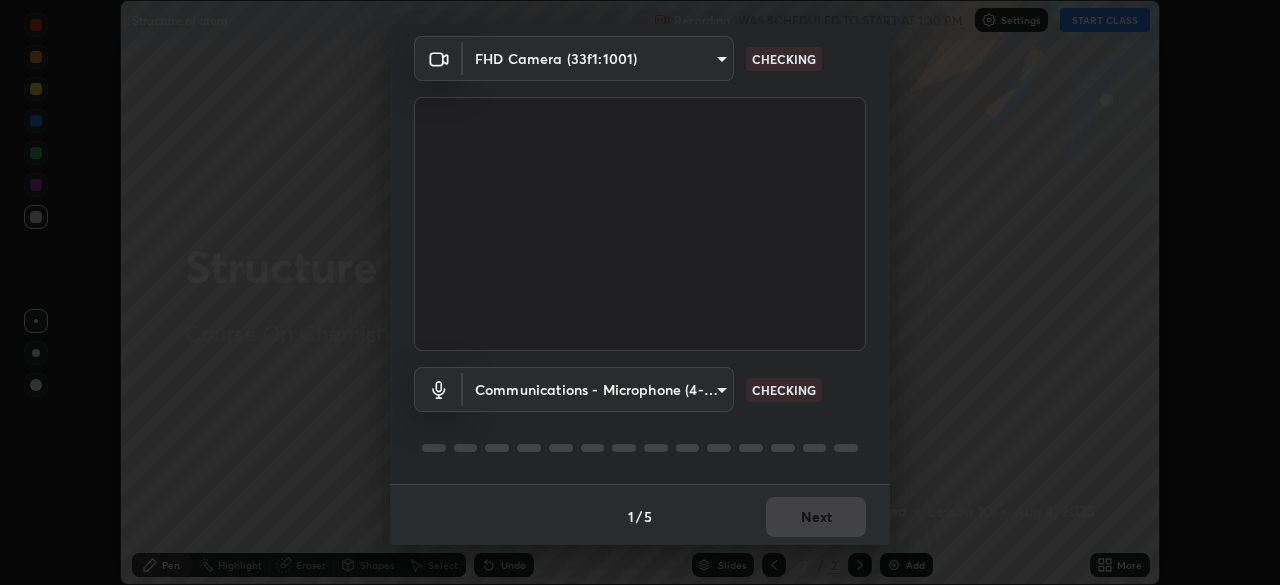 scroll, scrollTop: 71, scrollLeft: 0, axis: vertical 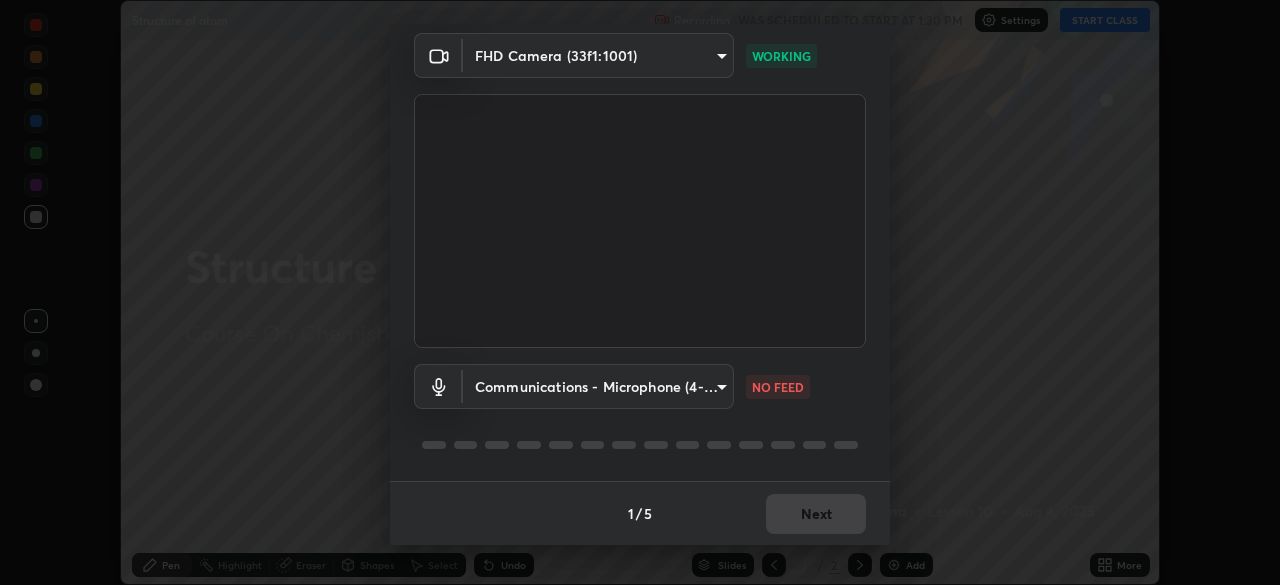 click on "Erase all Structure of atom Recording WAS SCHEDULED TO START AT  1:30 PM Settings START CLASS Setting up your live class Structure of atom • L10 of Course On Chemistry for NEET Conquer 4 2026 [PERSON] Pen Highlight Eraser Shapes Select Undo Slides 2 / 2 Add More No doubts shared Encourage your learners to ask a doubt for better clarity Report an issue Reason for reporting Buffering Chat not working Audio - Video sync issue Educator video quality low ​ Attach an image Report Media settings FHD Camera (33f1:1001) 5607bcfbd967db3bf5f76de58c8b00fc12754f2471884d1aaf72f2f6a5703857 WORKING Communications - Microphone (4- USB PnP Sound Device) communications NO FEED 1 / 5 Next" at bounding box center (640, 292) 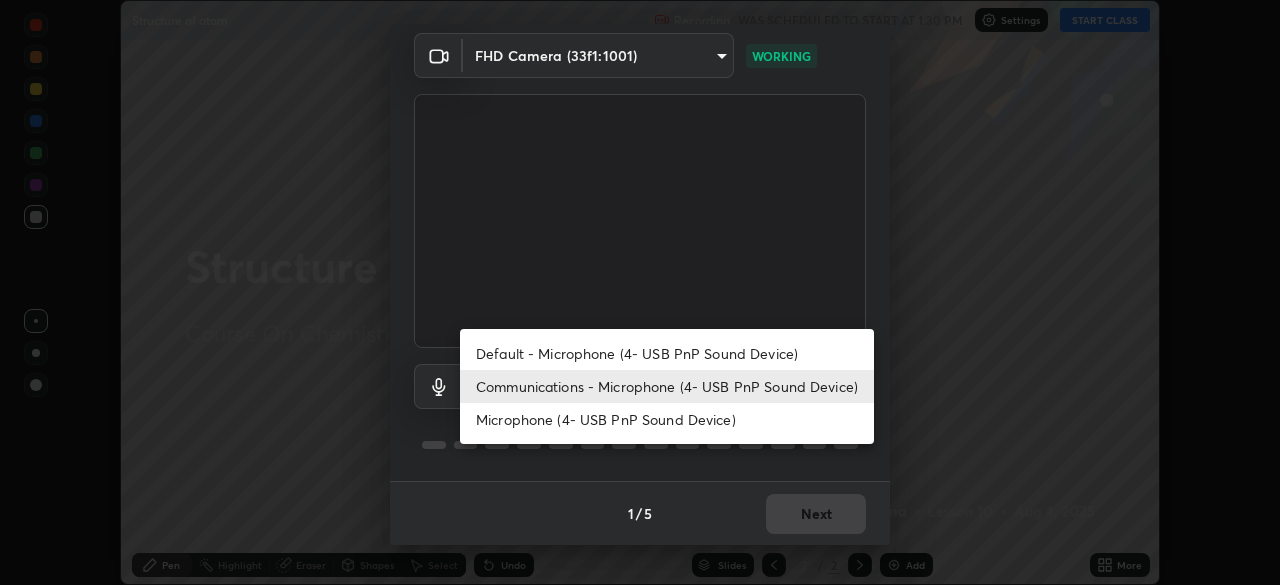 click on "Default - Microphone (4- USB PnP Sound Device)" at bounding box center [667, 353] 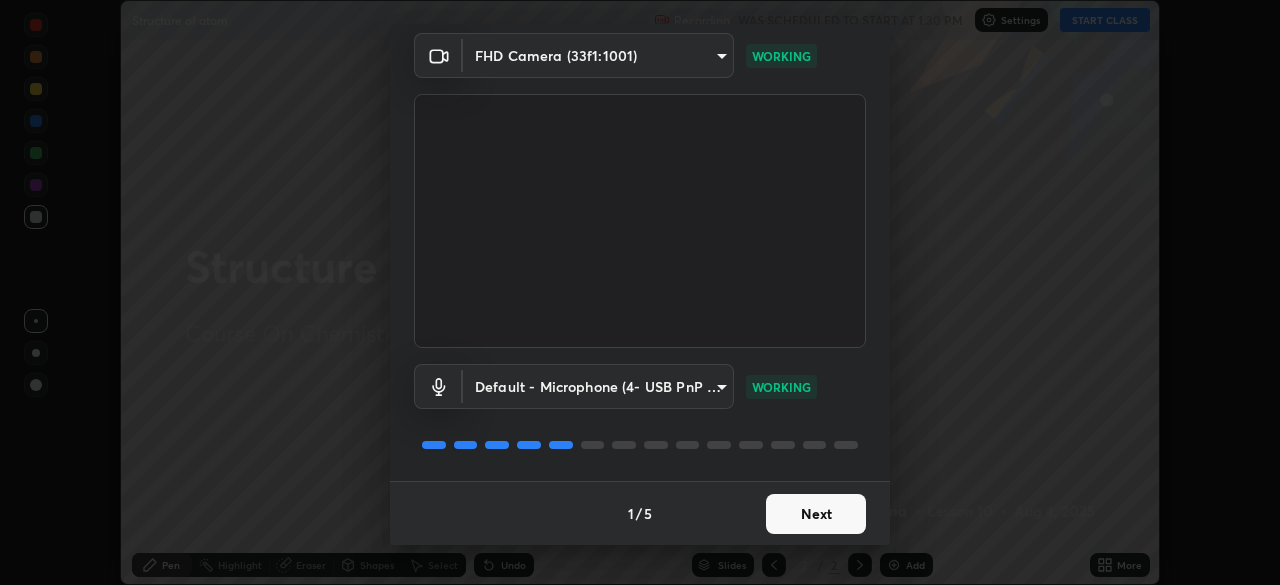 click on "Next" at bounding box center (816, 514) 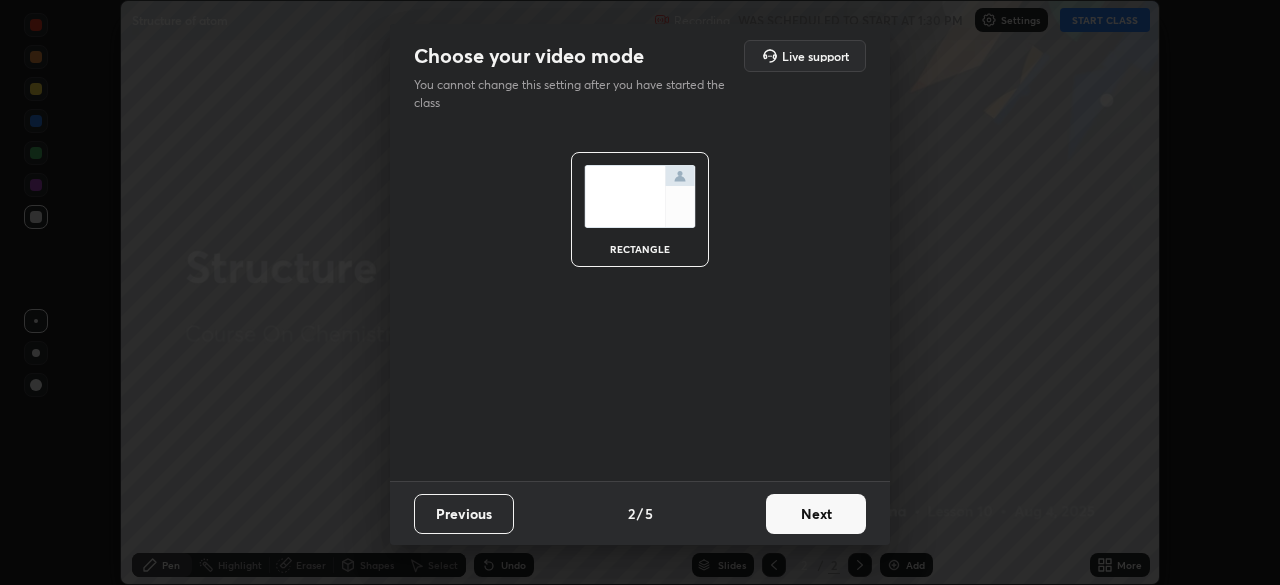 scroll, scrollTop: 0, scrollLeft: 0, axis: both 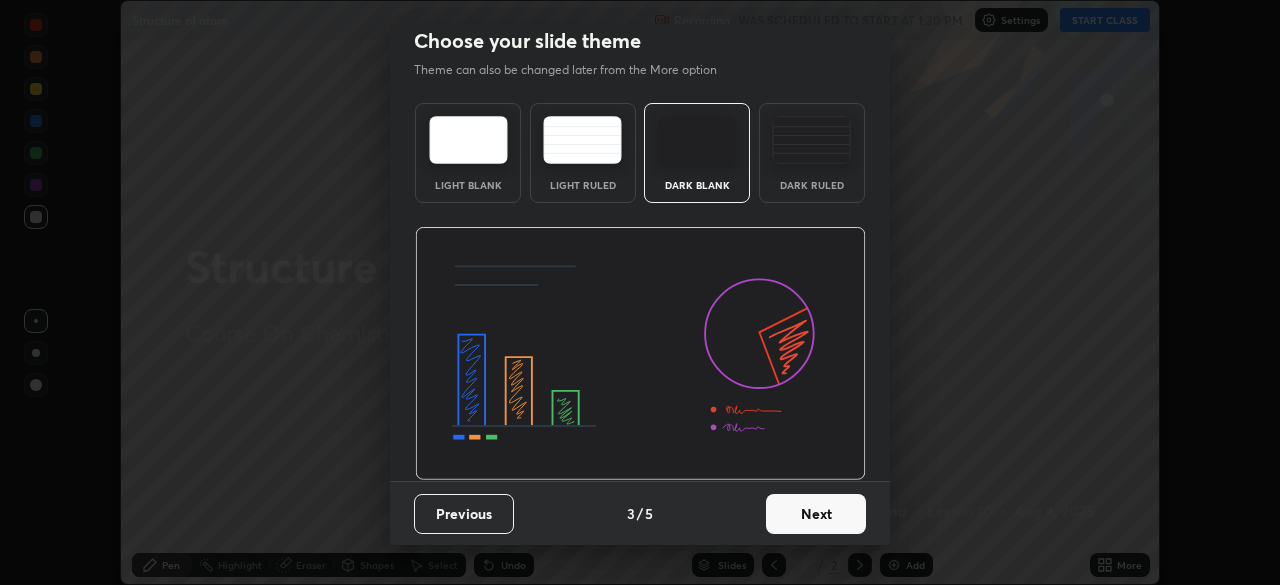 click on "Next" at bounding box center [816, 514] 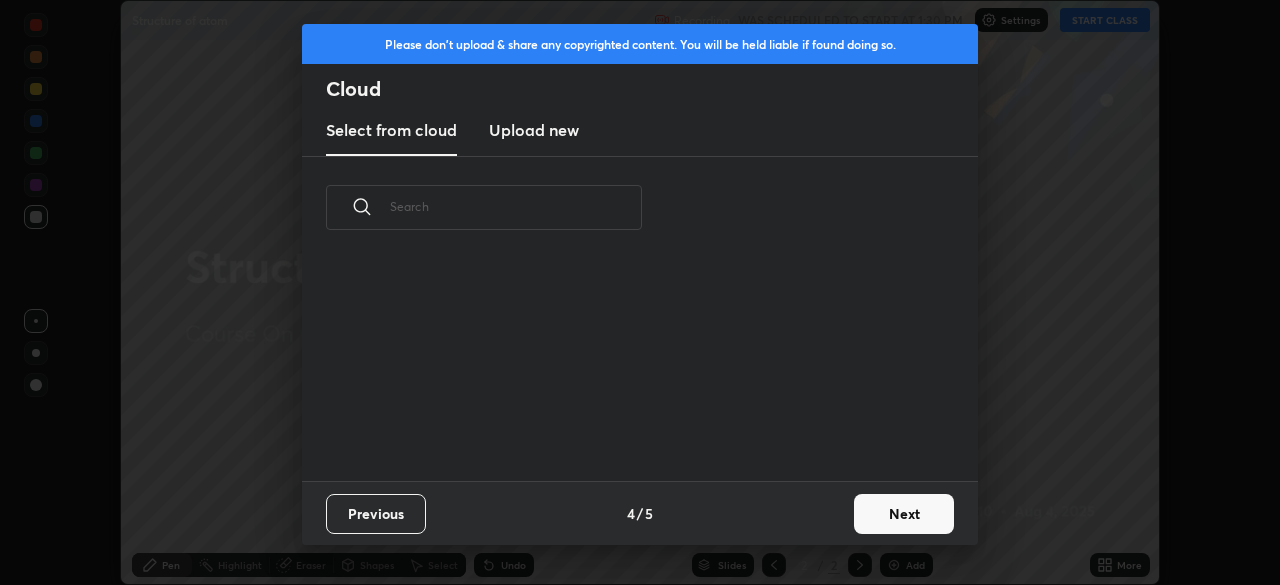 scroll, scrollTop: 0, scrollLeft: 0, axis: both 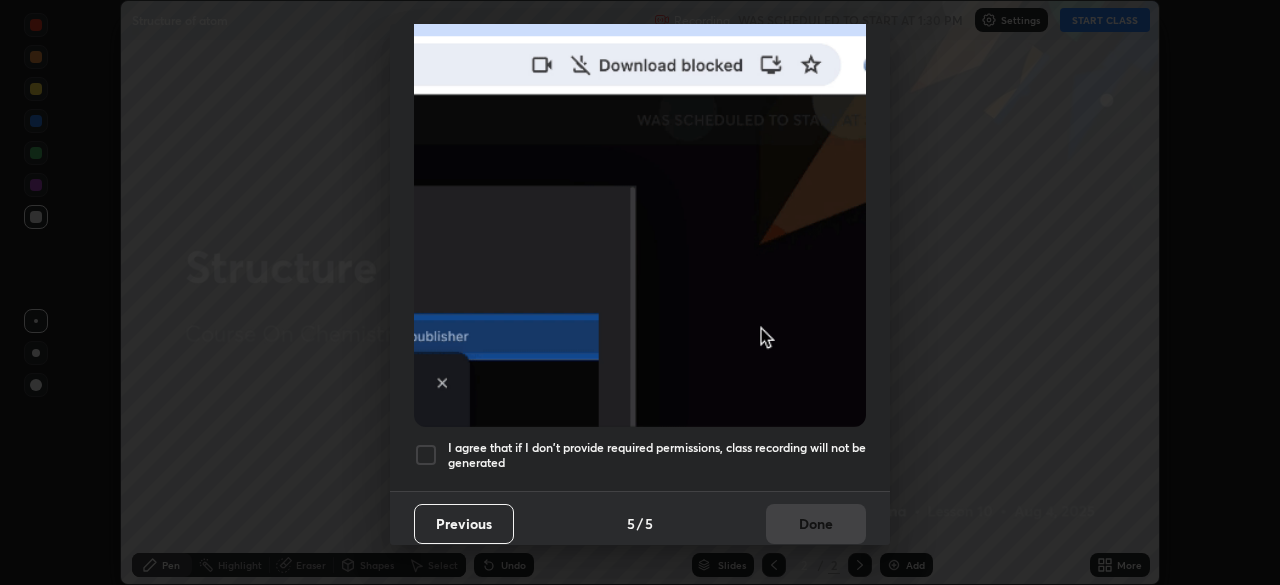 click at bounding box center [426, 455] 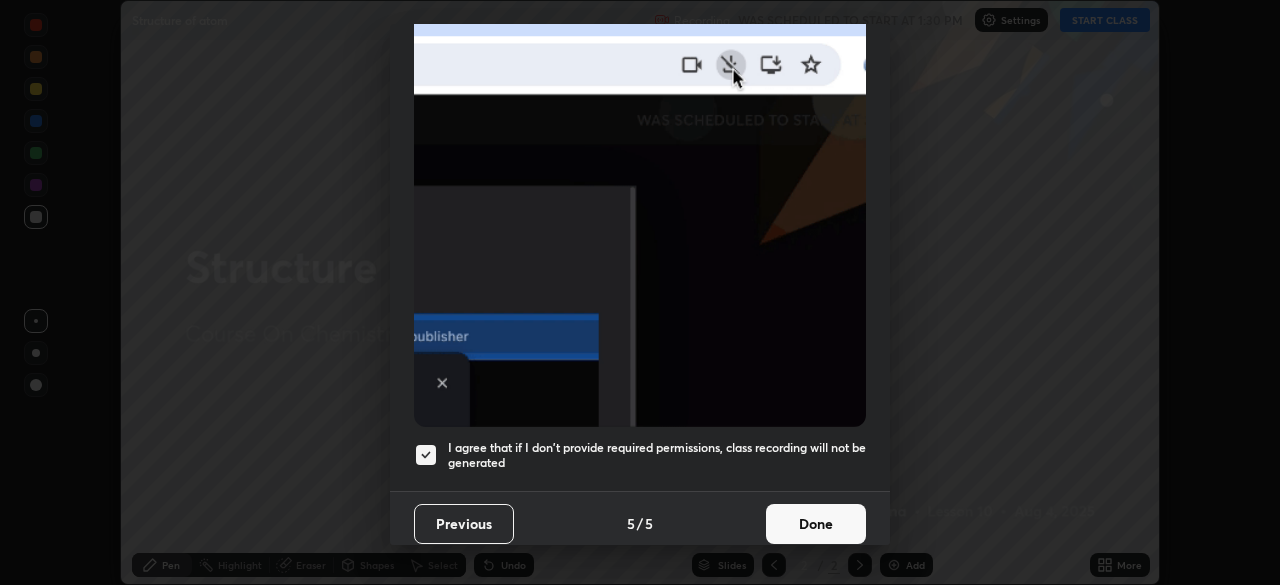 click on "Done" at bounding box center (816, 524) 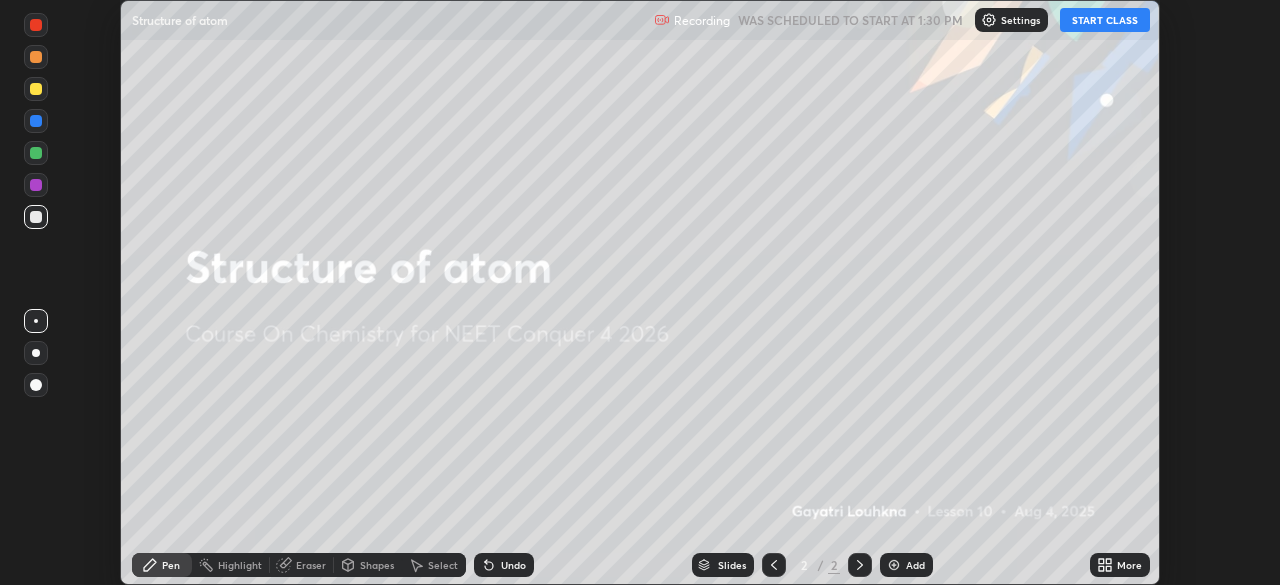 click on "START CLASS" at bounding box center (1105, 20) 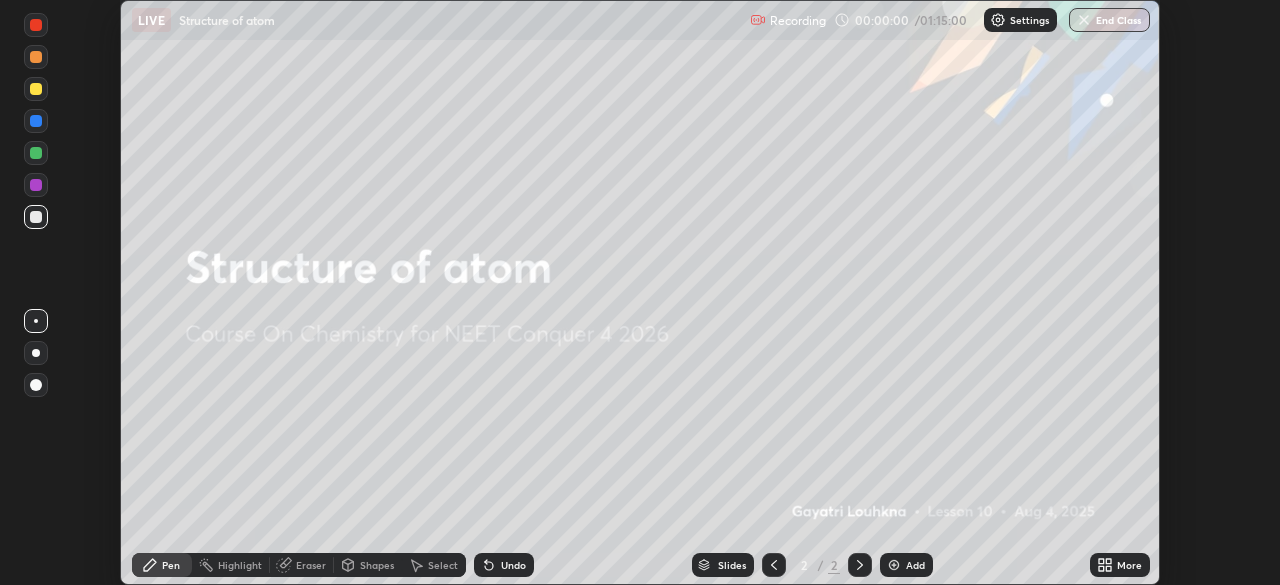 click 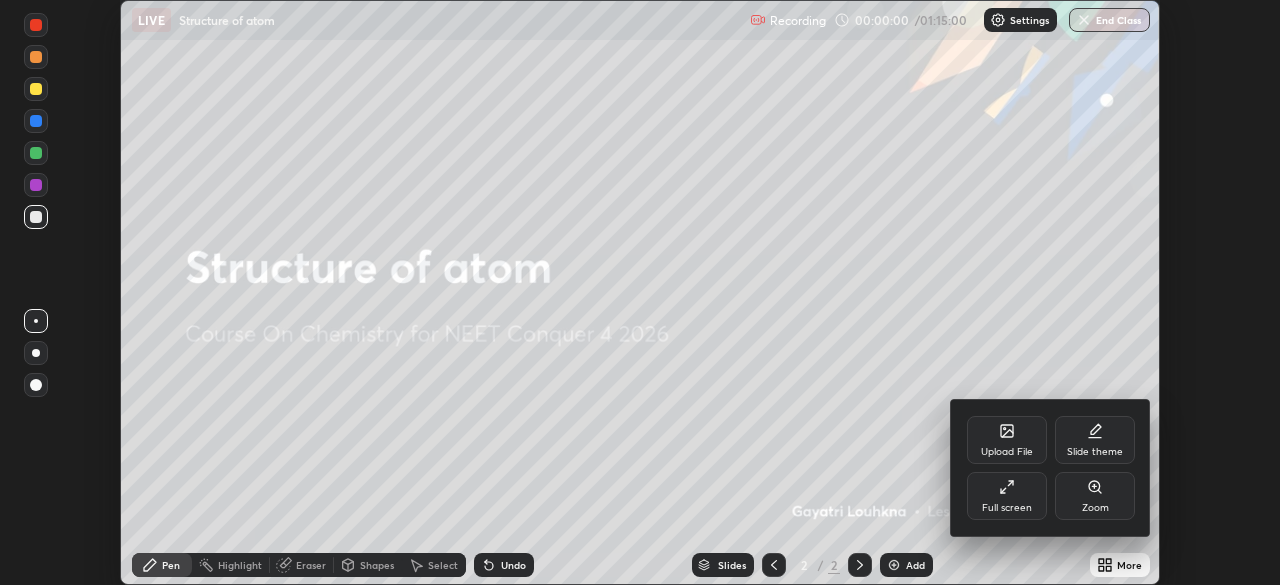 click on "Full screen" at bounding box center [1007, 496] 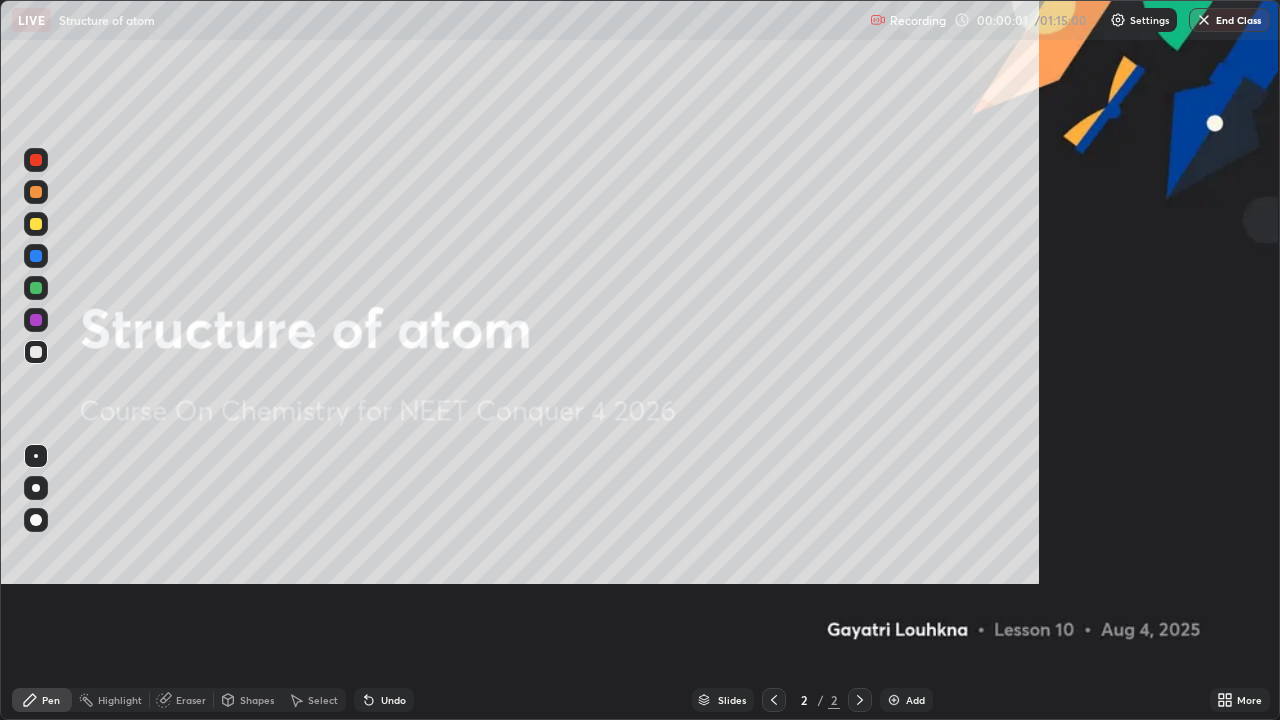 scroll, scrollTop: 99280, scrollLeft: 98720, axis: both 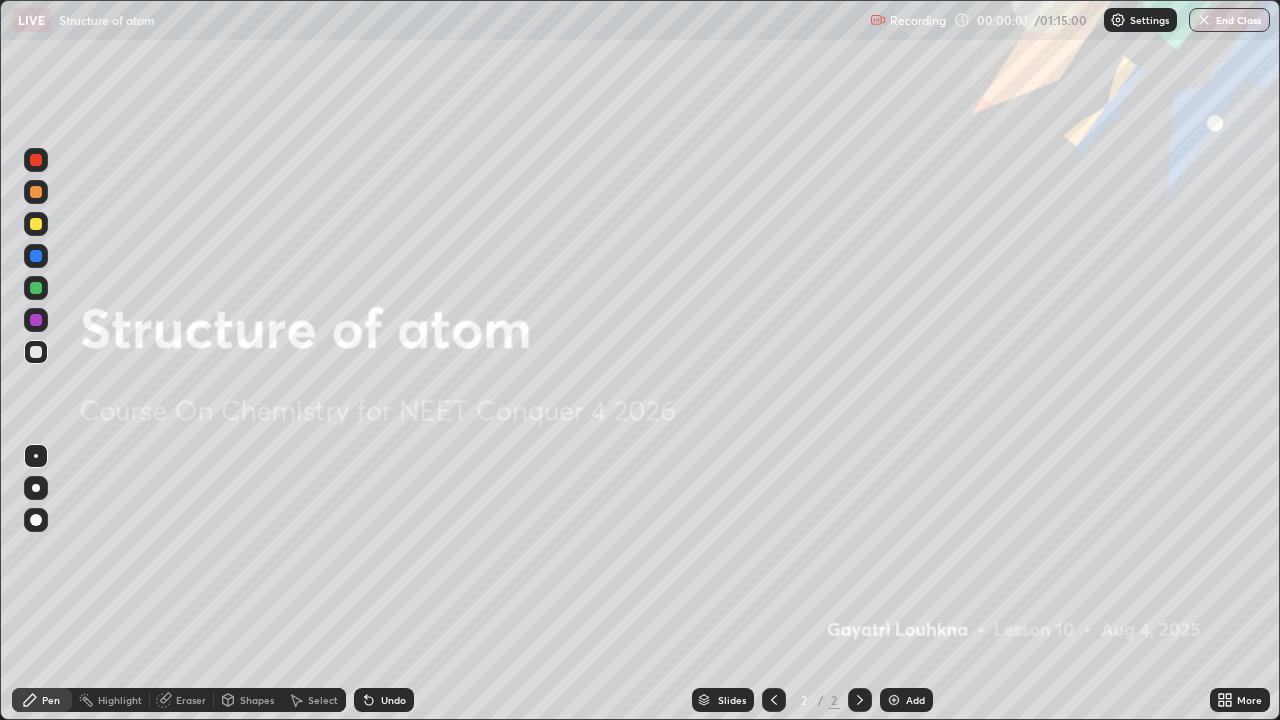 click at bounding box center (894, 700) 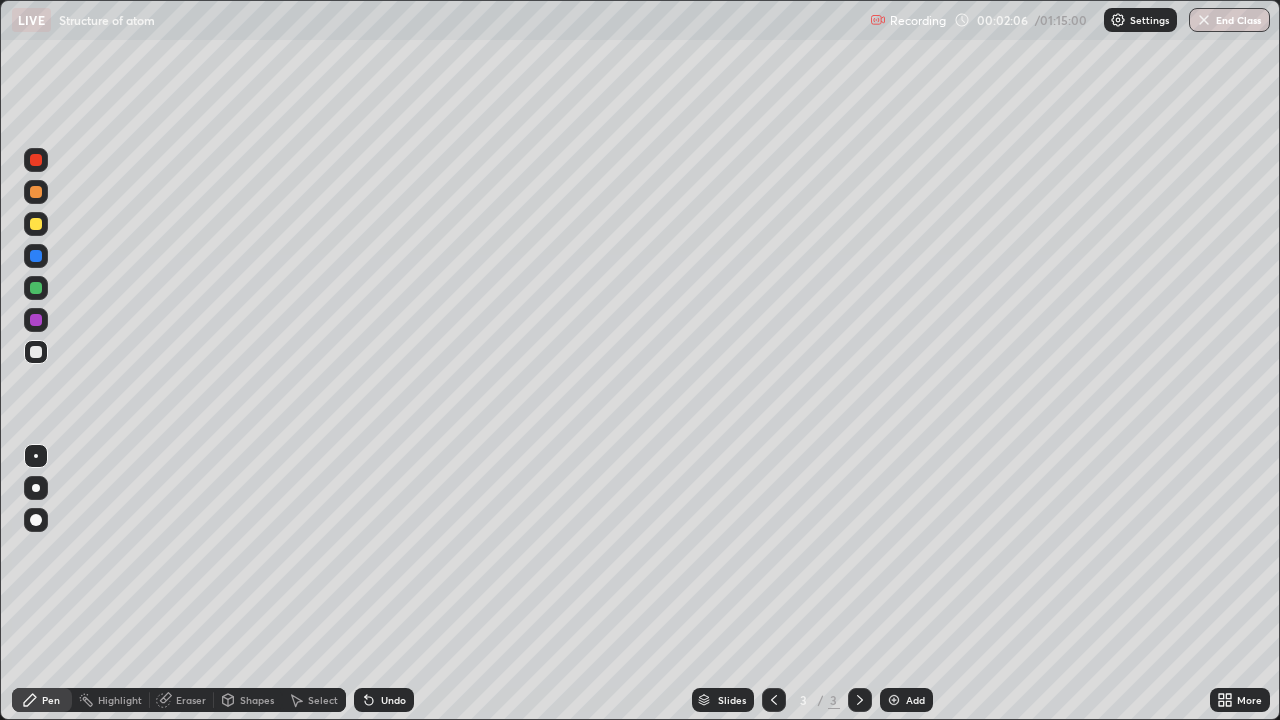 click at bounding box center (36, 224) 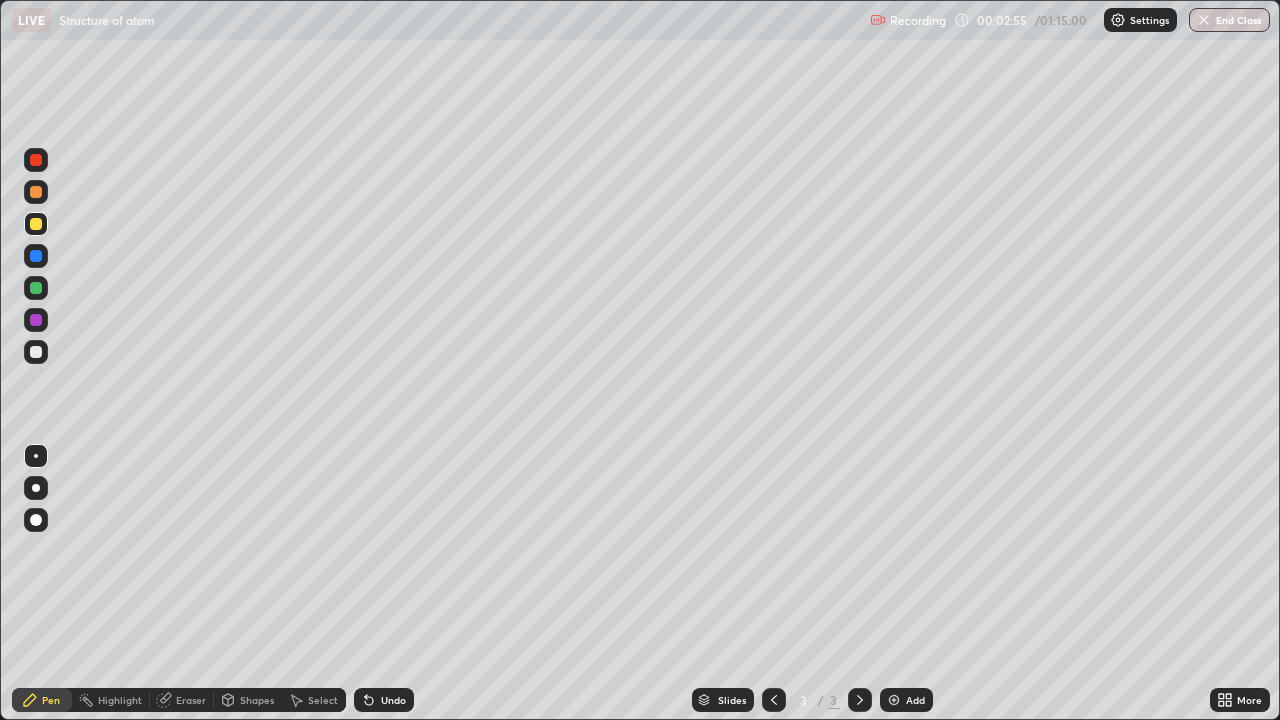 click at bounding box center (36, 288) 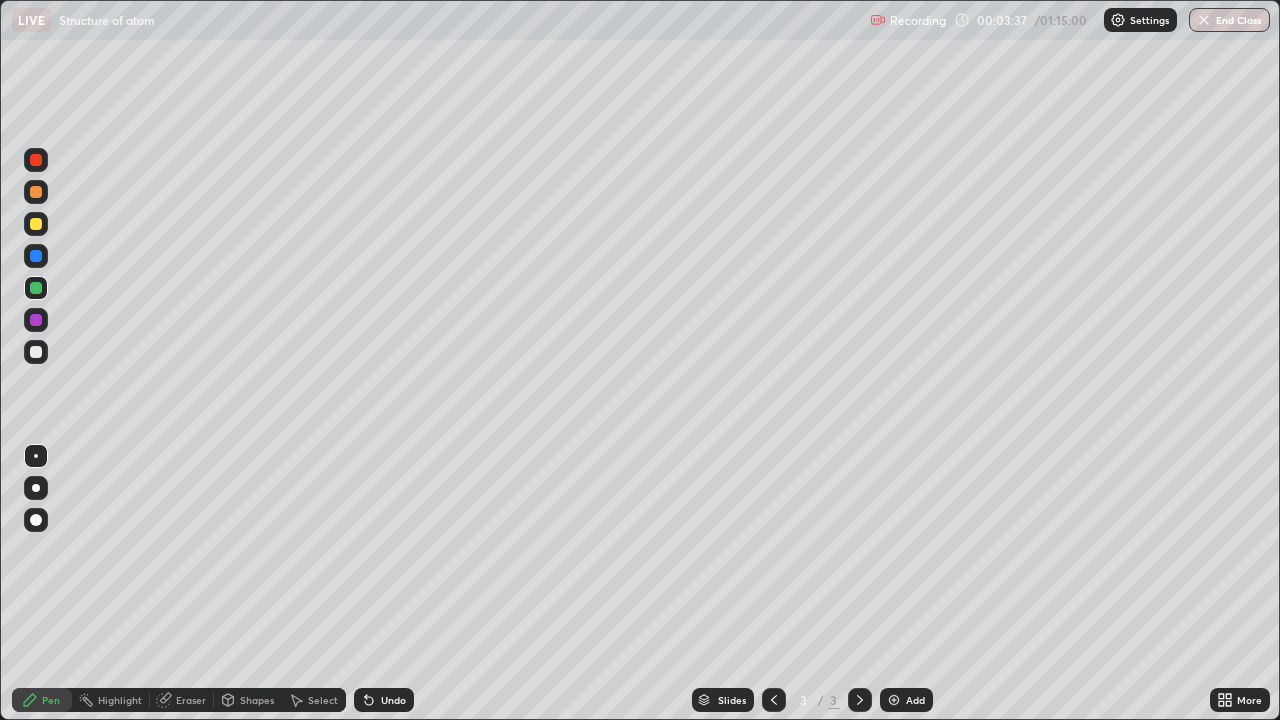 click at bounding box center (36, 352) 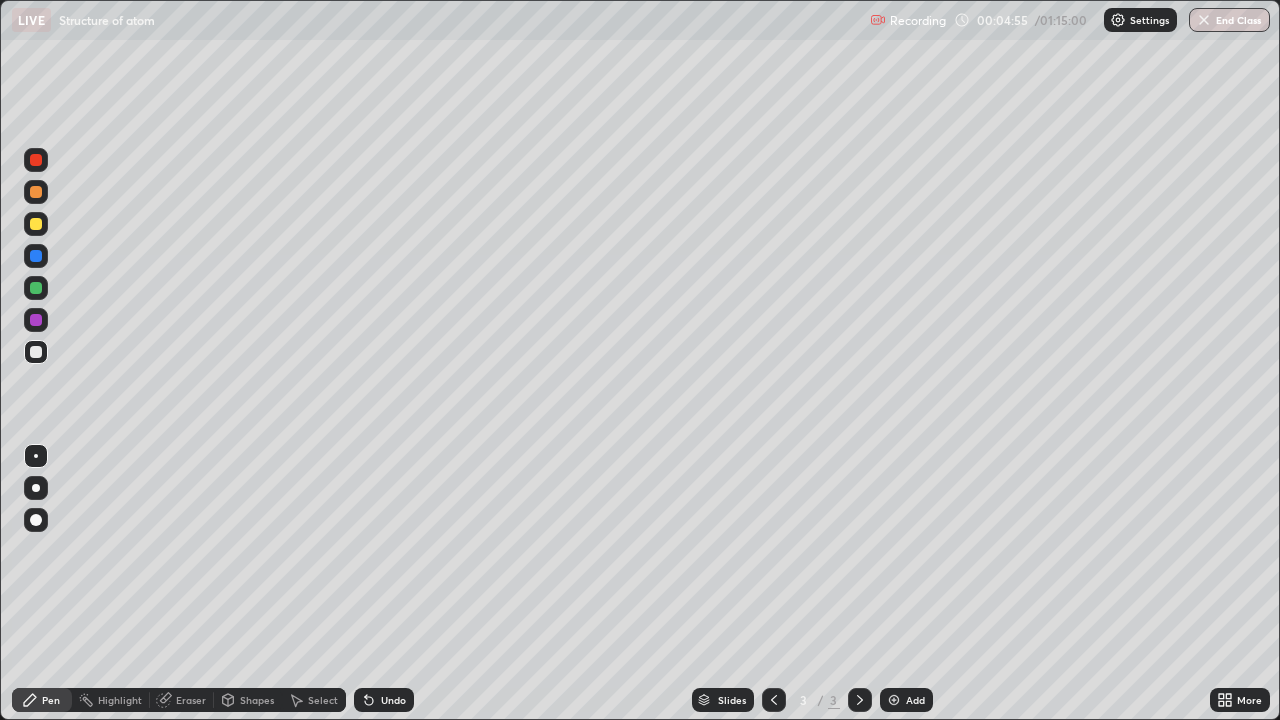 click at bounding box center (36, 160) 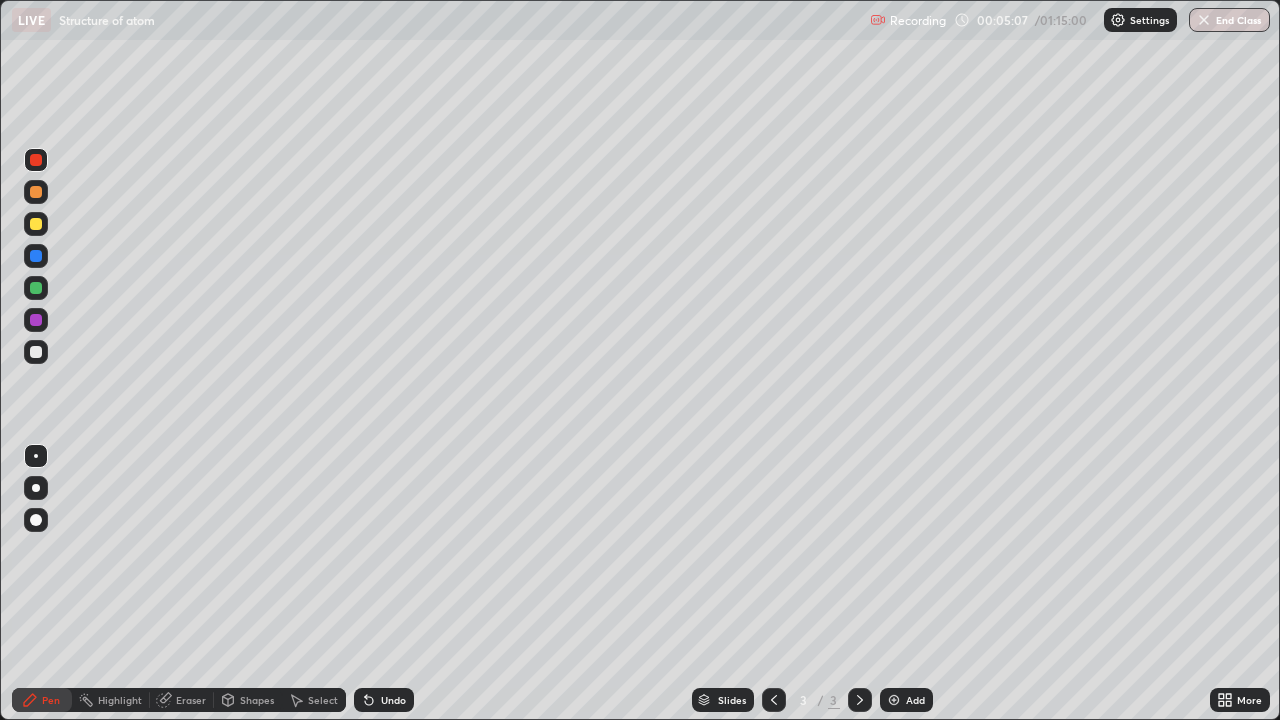 click at bounding box center [36, 352] 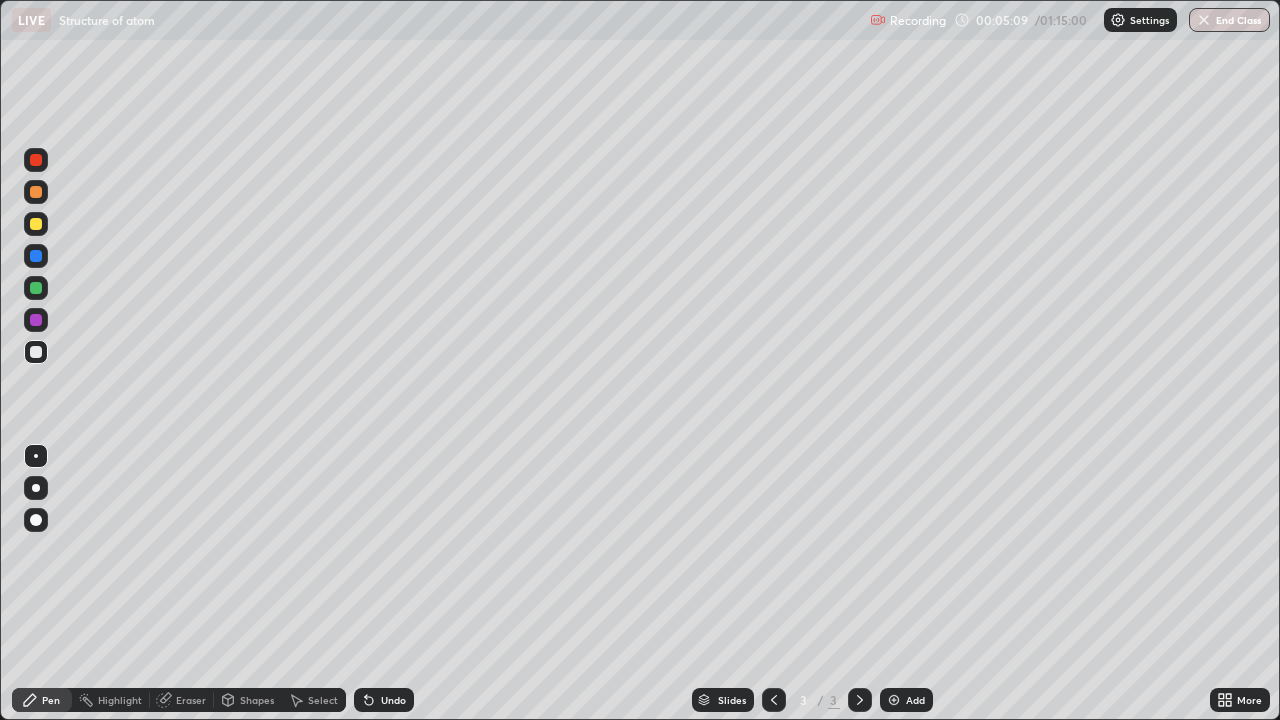click at bounding box center [36, 192] 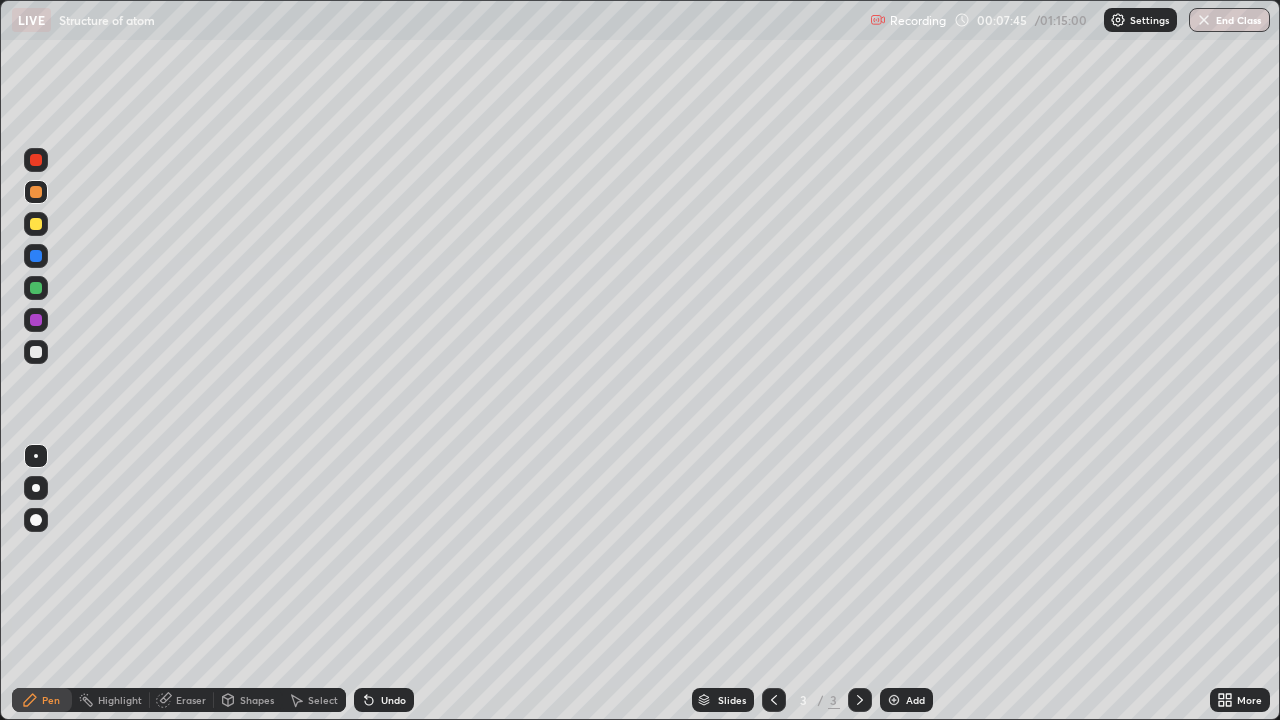 click at bounding box center (36, 160) 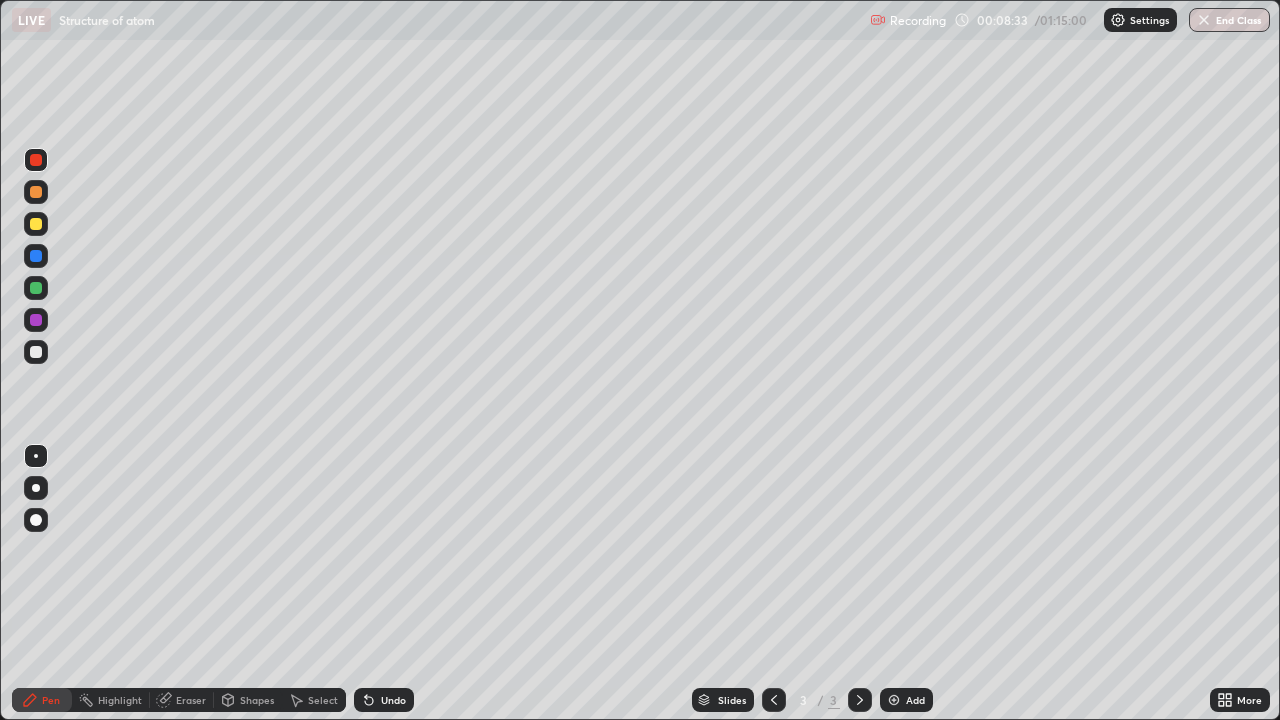 click at bounding box center [36, 192] 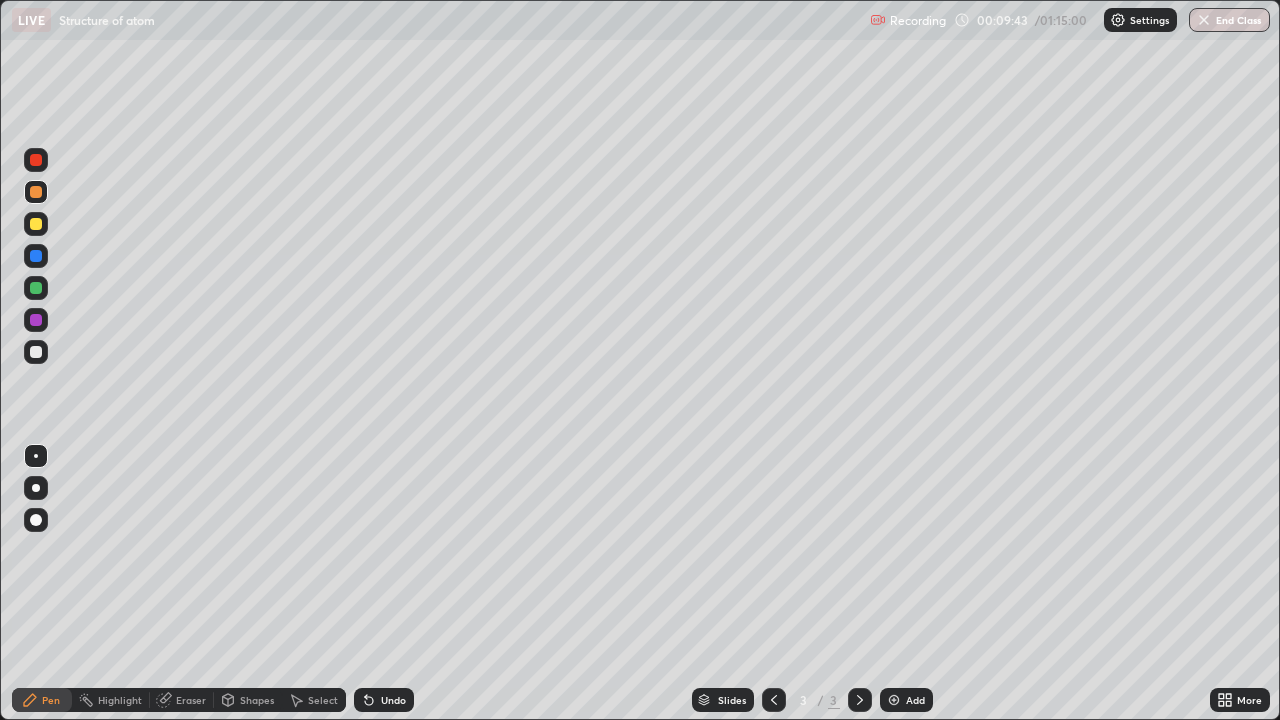 click at bounding box center [894, 700] 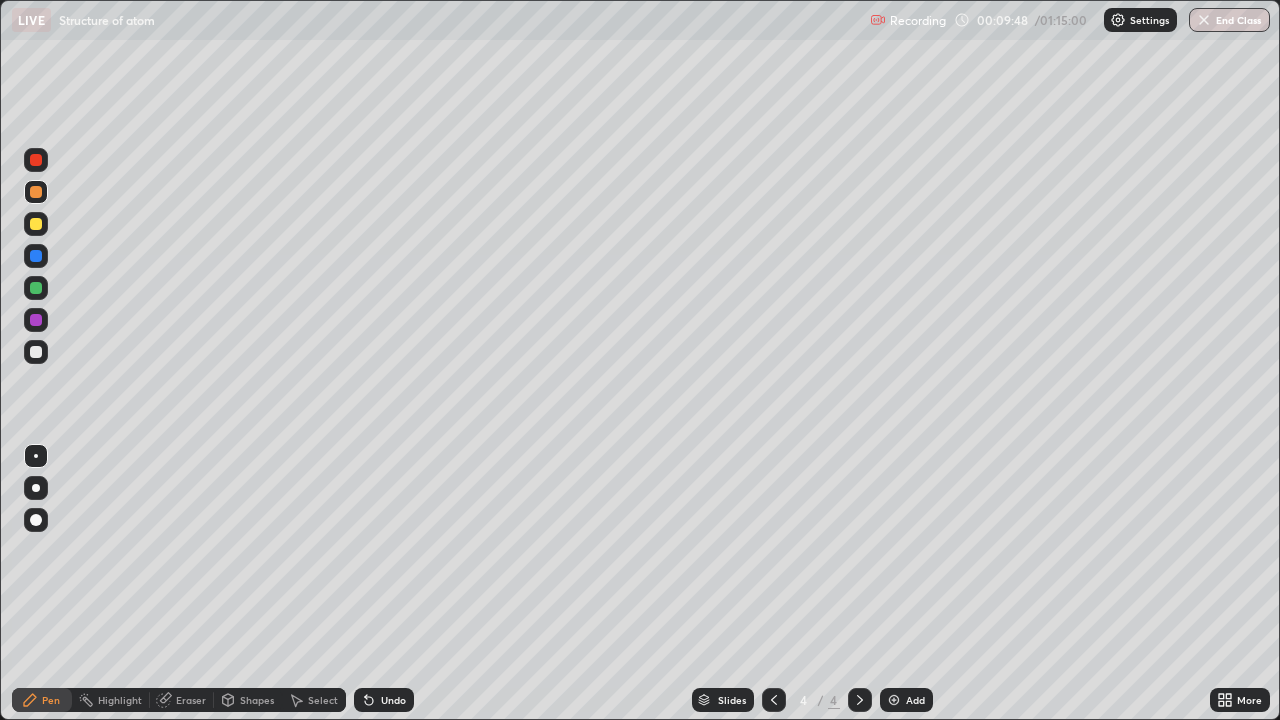 click at bounding box center (36, 224) 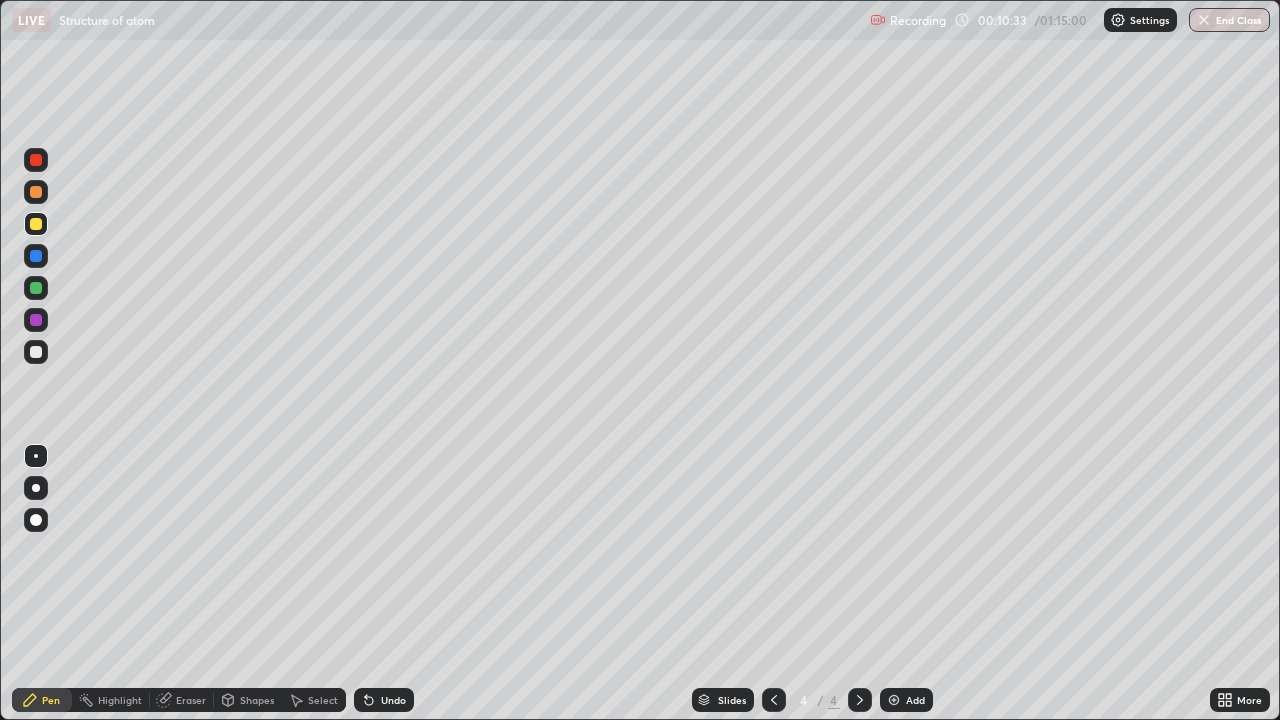 click at bounding box center [36, 288] 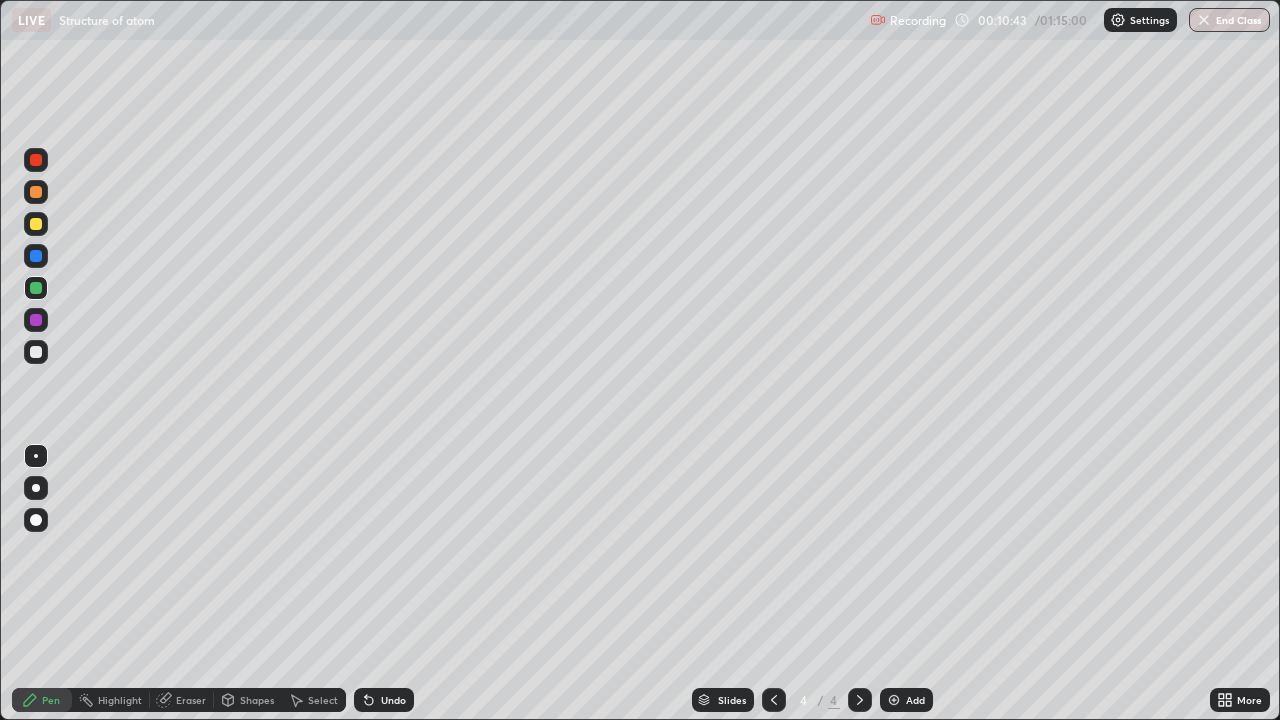 click at bounding box center (36, 320) 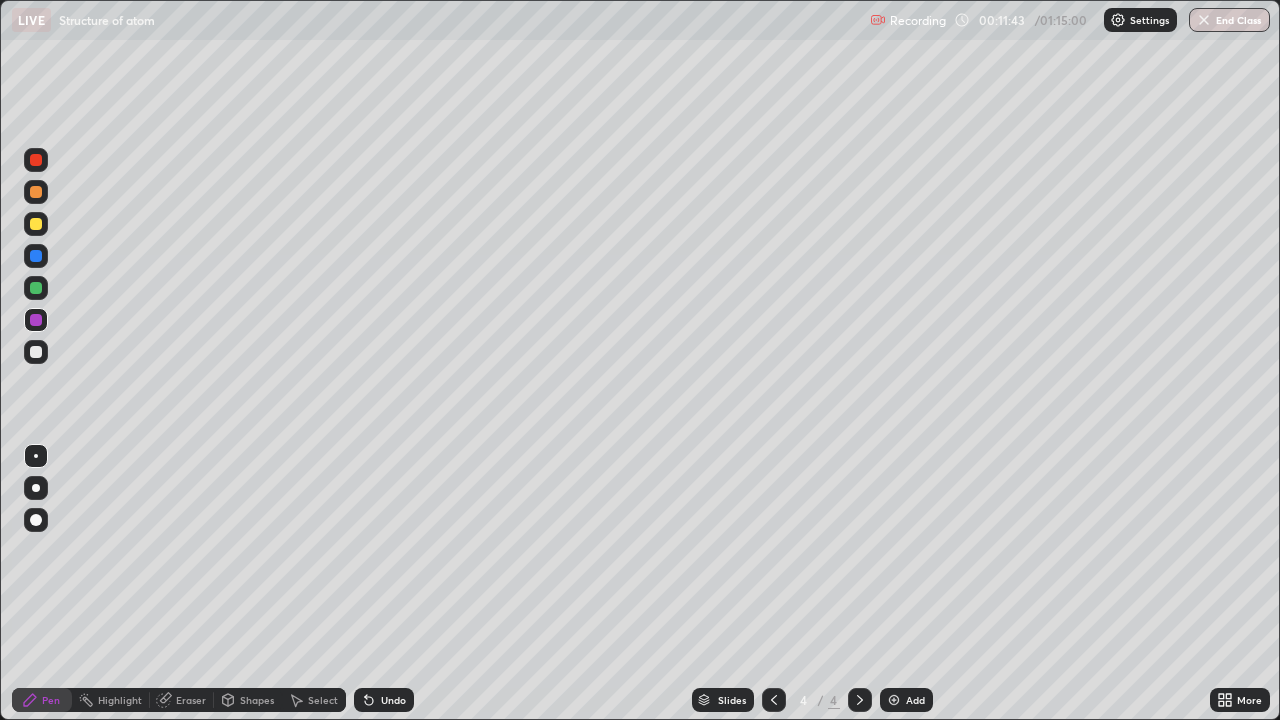click at bounding box center (36, 288) 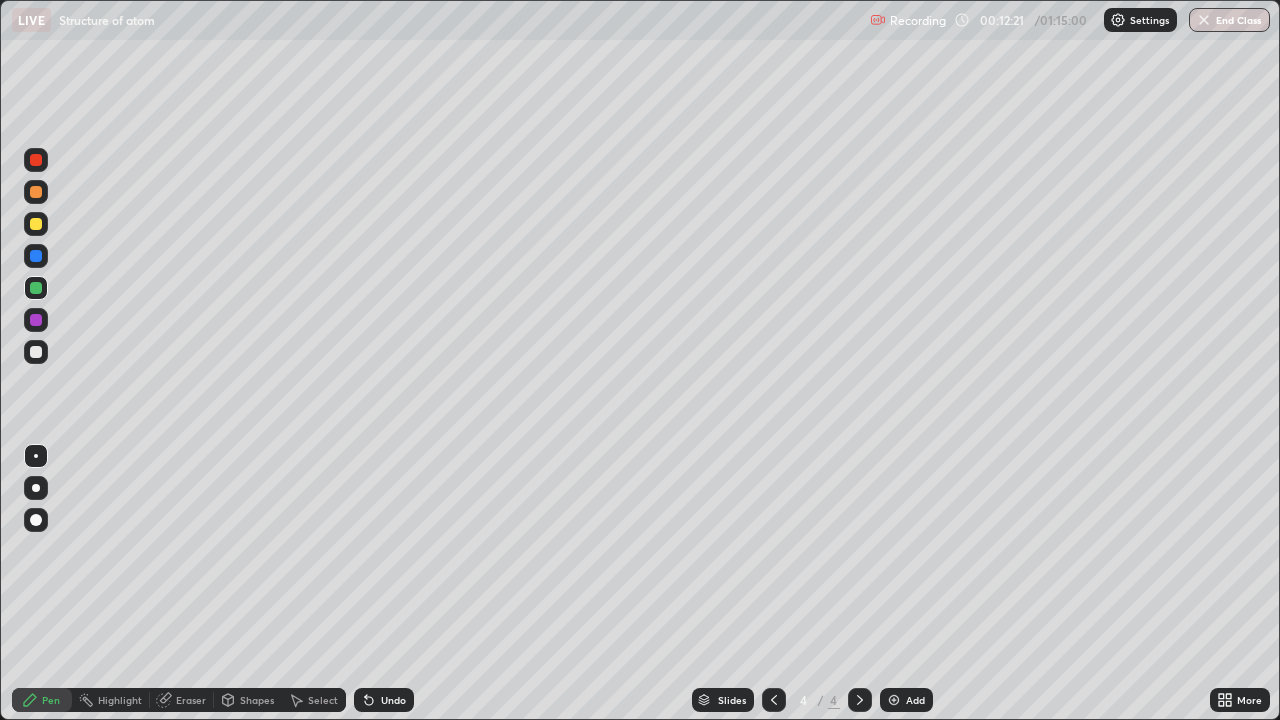 click at bounding box center (36, 160) 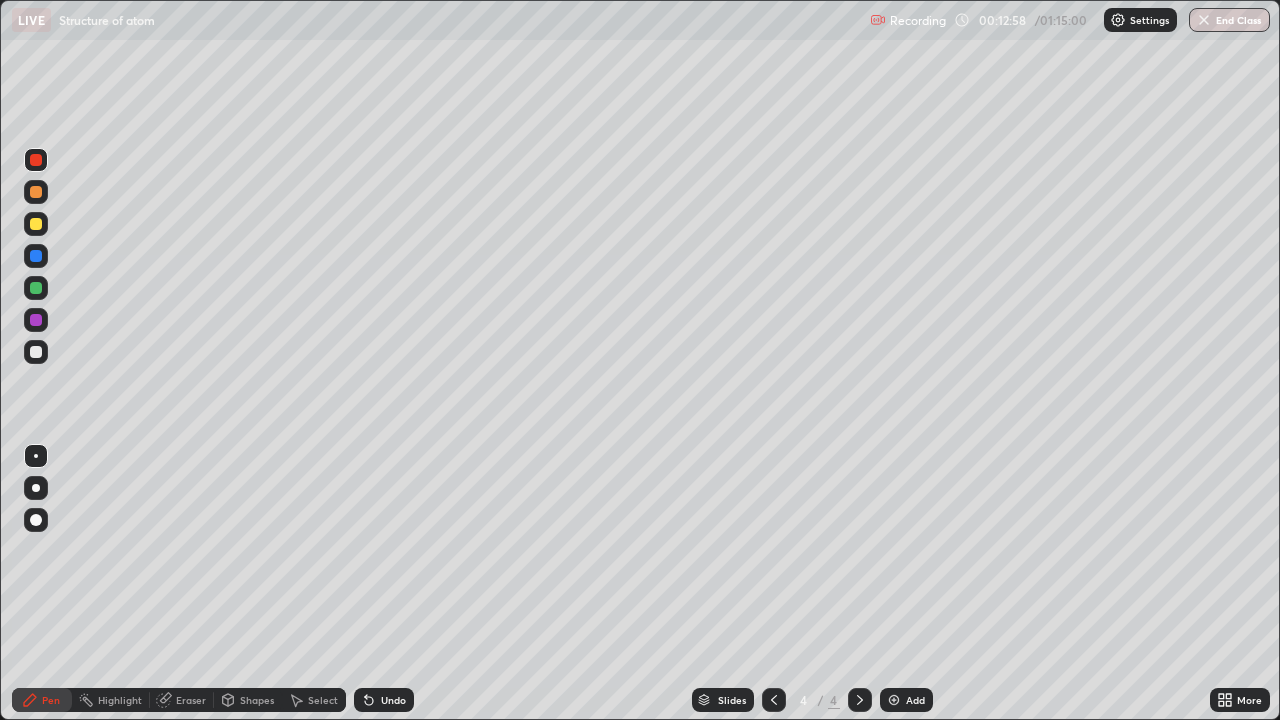 click on "Eraser" at bounding box center [182, 700] 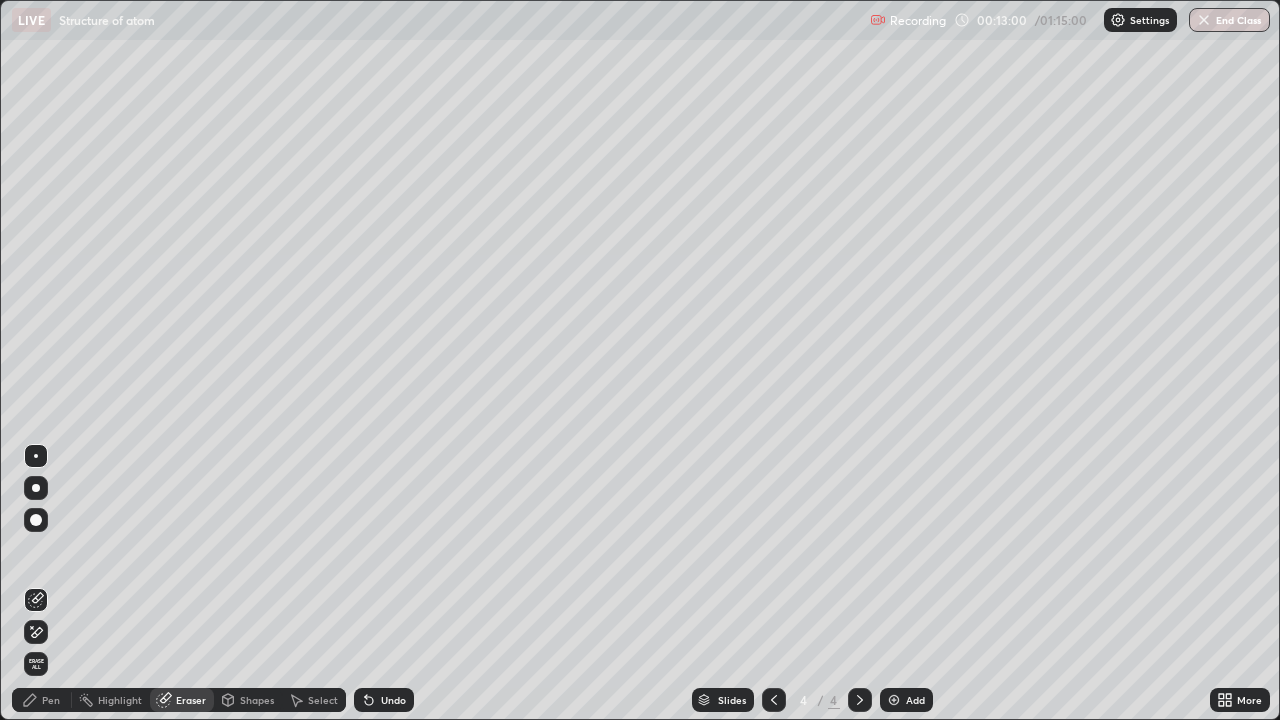 click on "Pen" at bounding box center [51, 700] 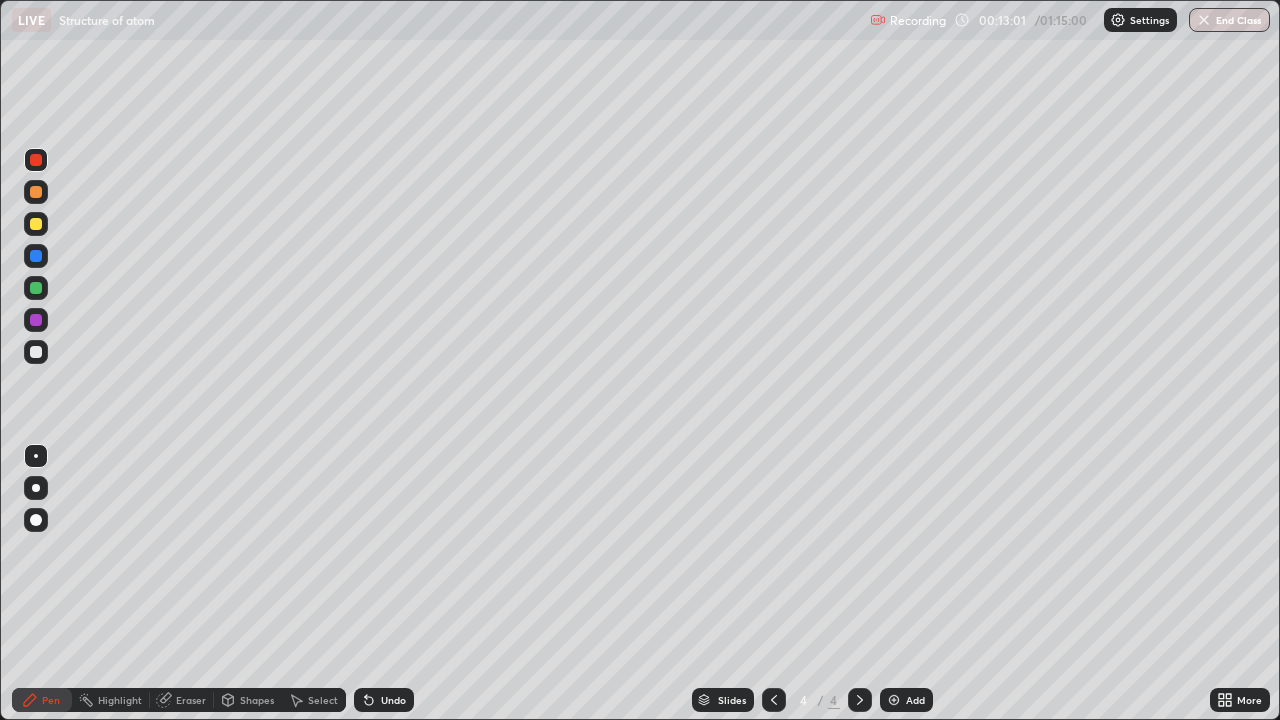 click at bounding box center (36, 352) 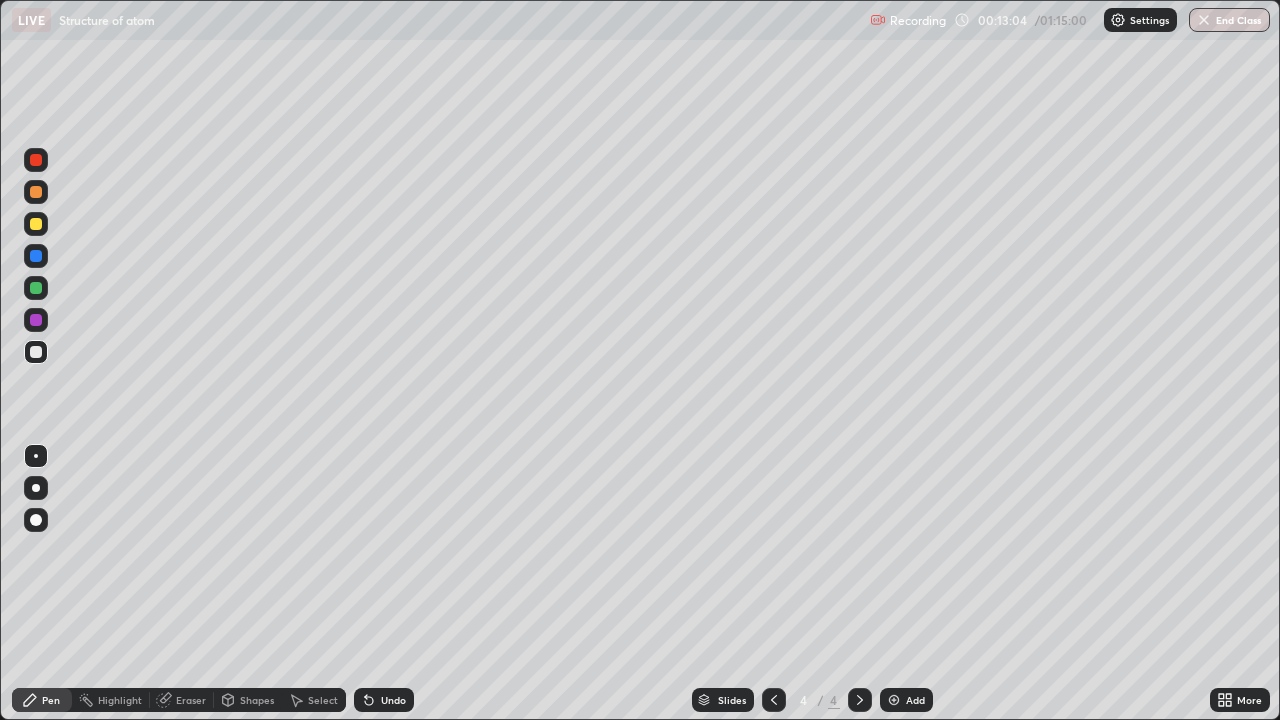 click on "Eraser" at bounding box center [182, 700] 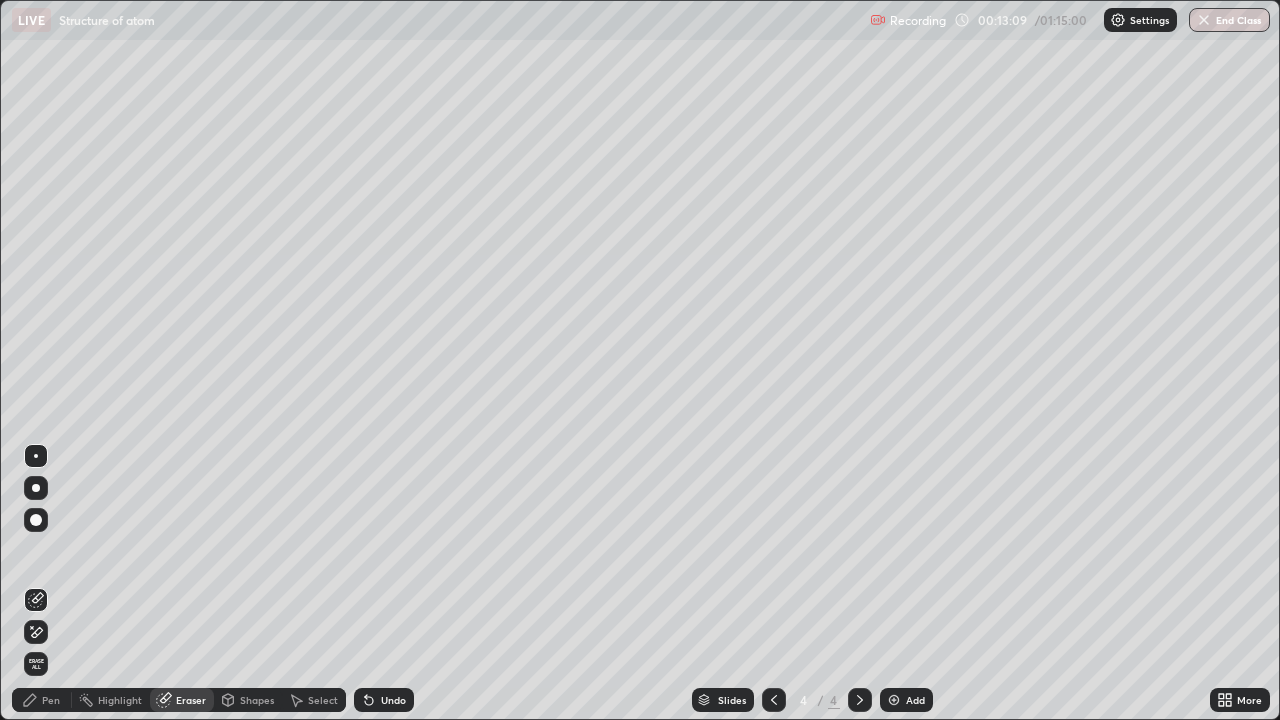 click on "Pen" at bounding box center [42, 700] 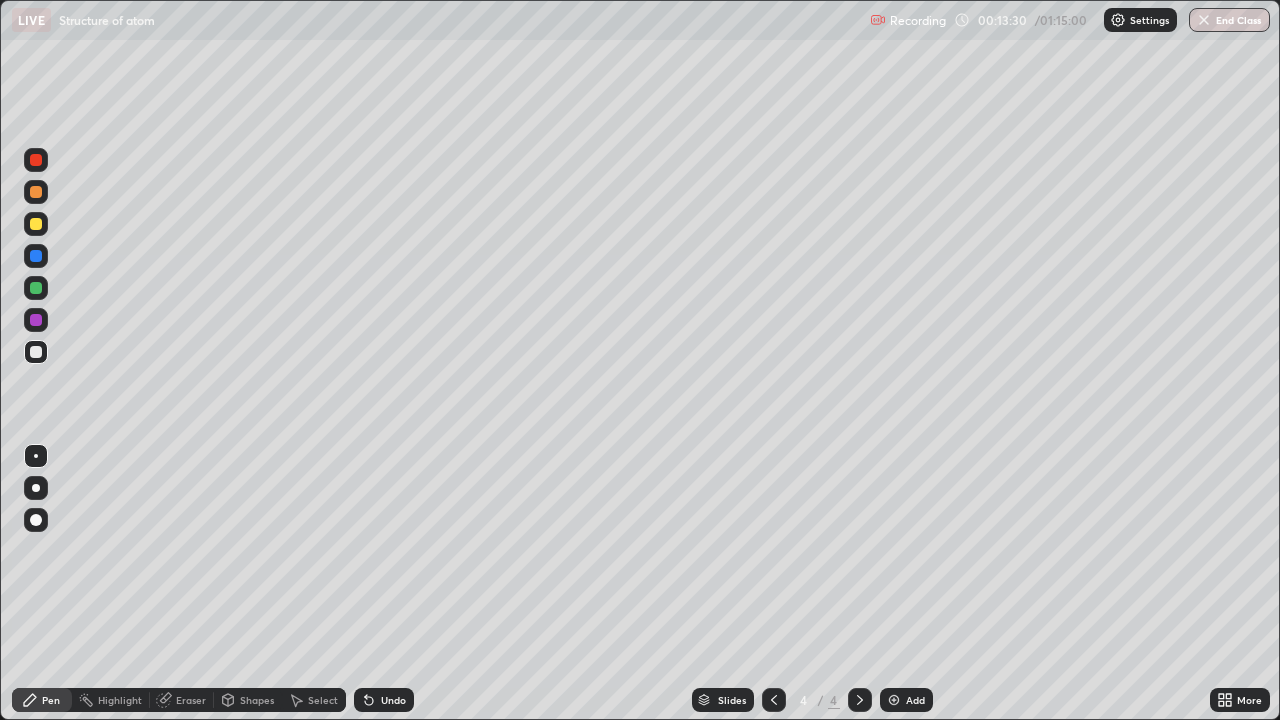 click at bounding box center (774, 700) 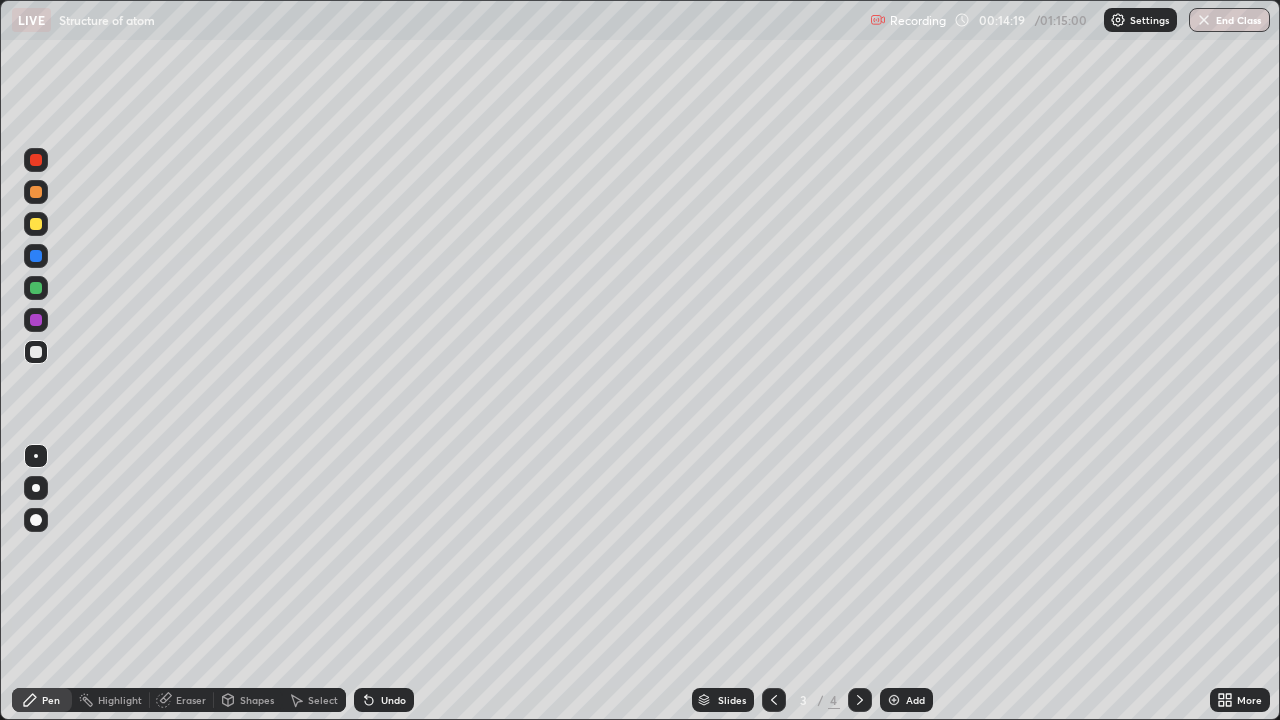 click 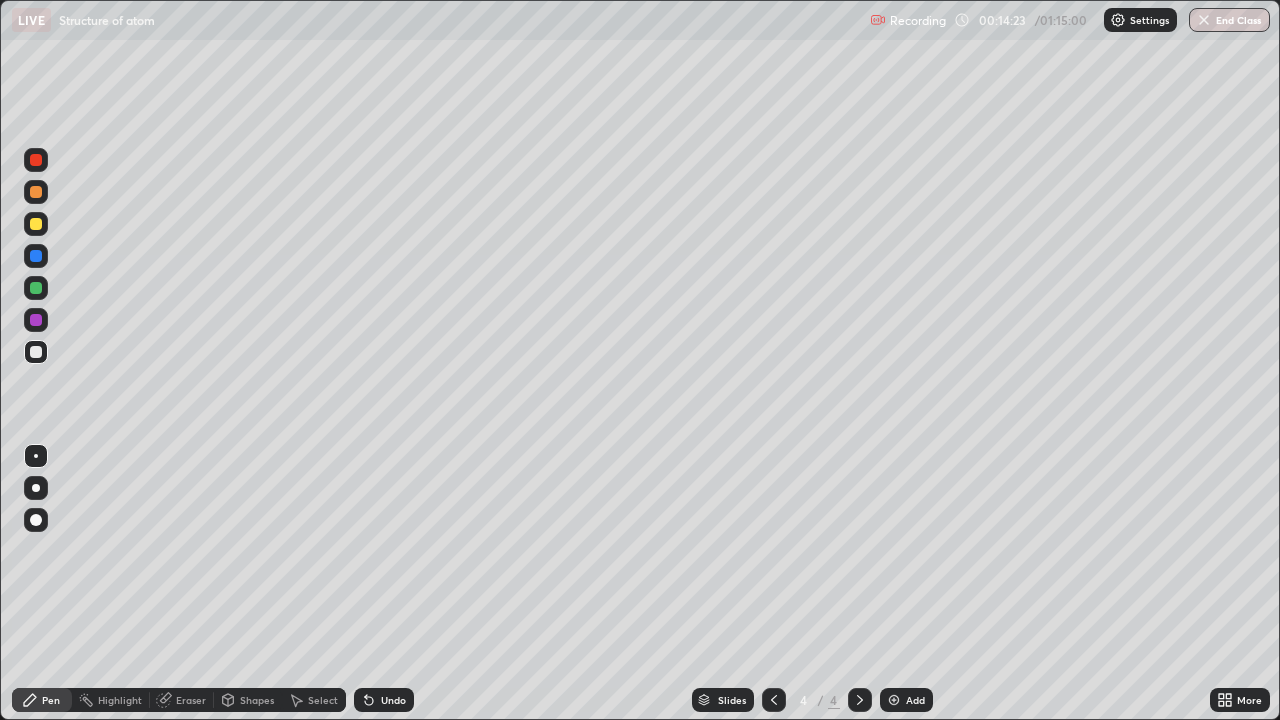 click 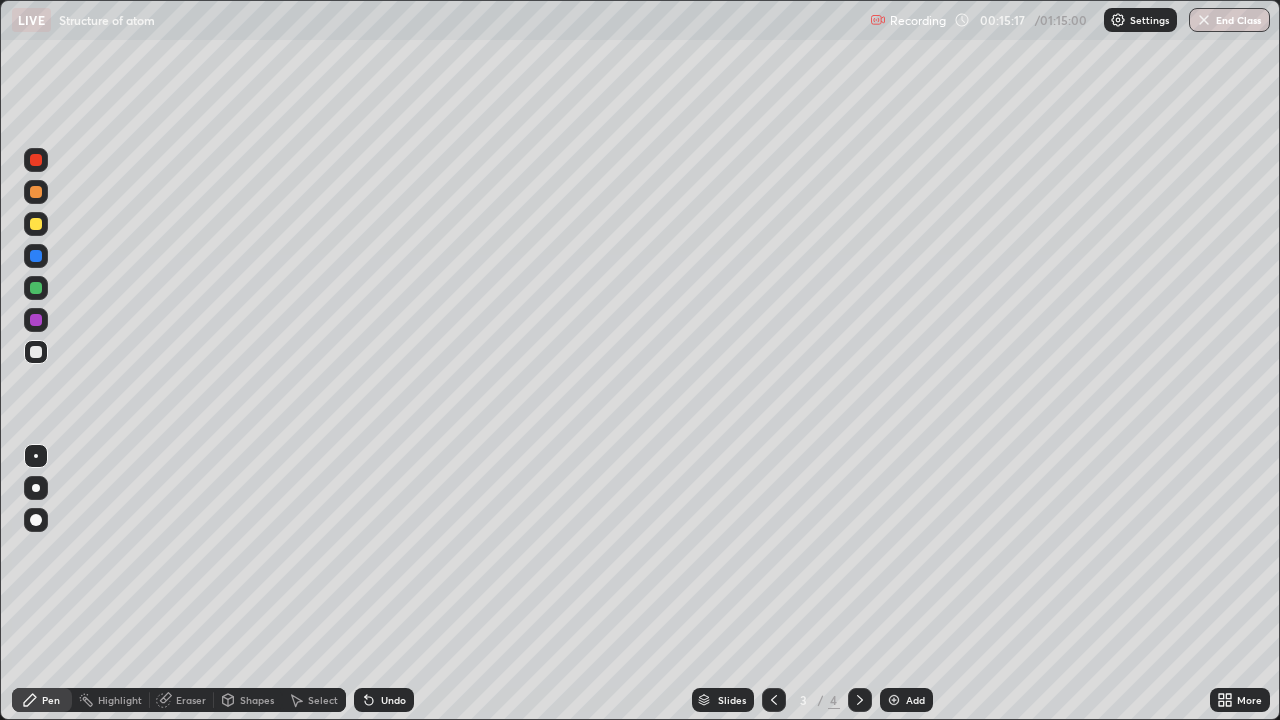 click 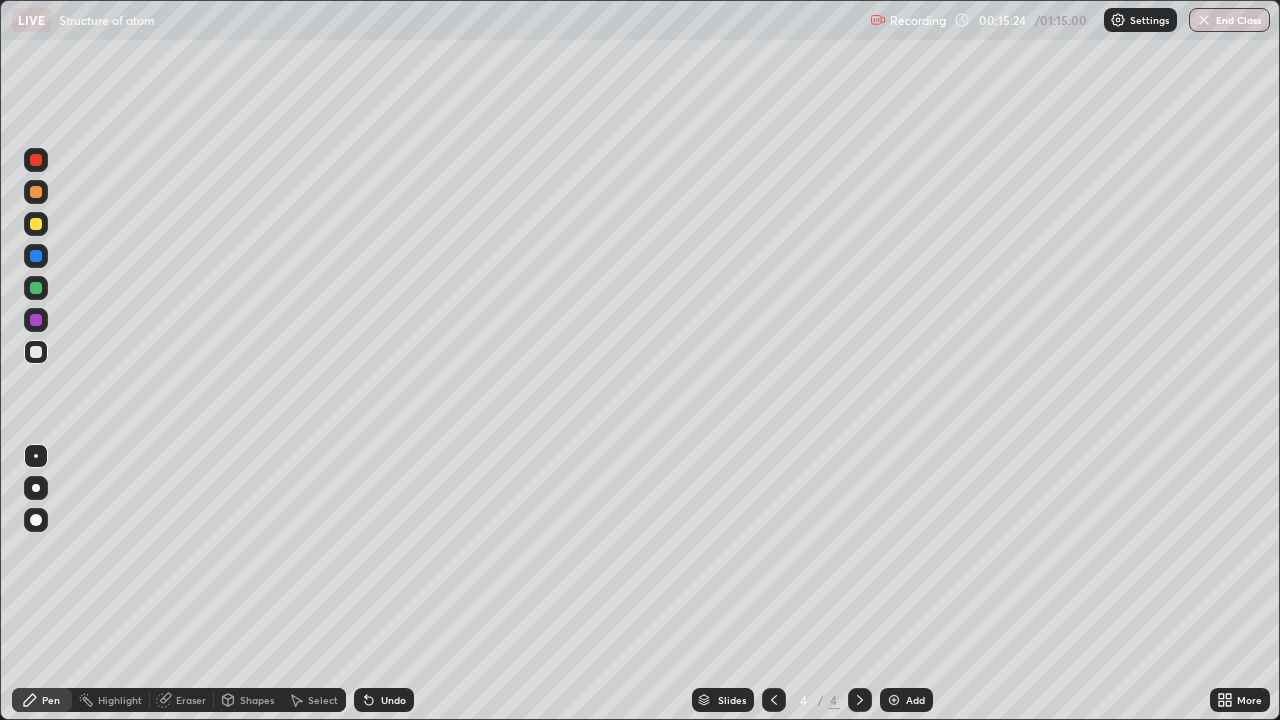 click 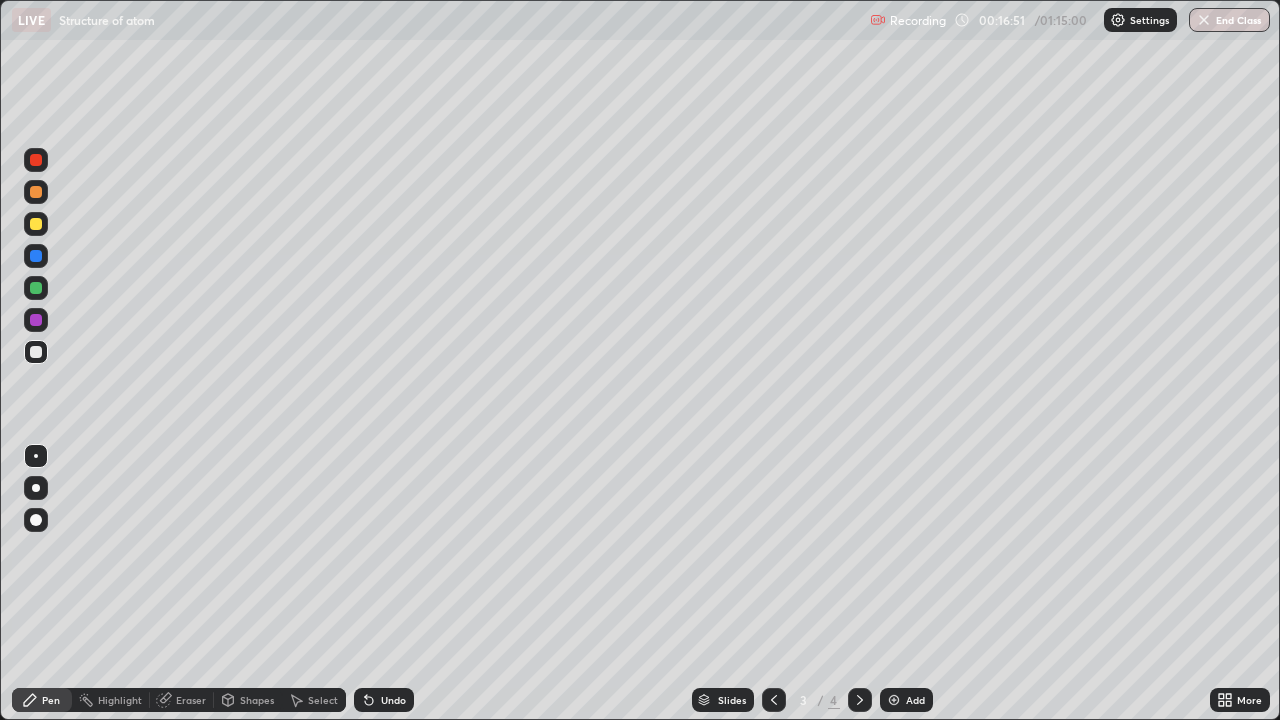 click at bounding box center [860, 700] 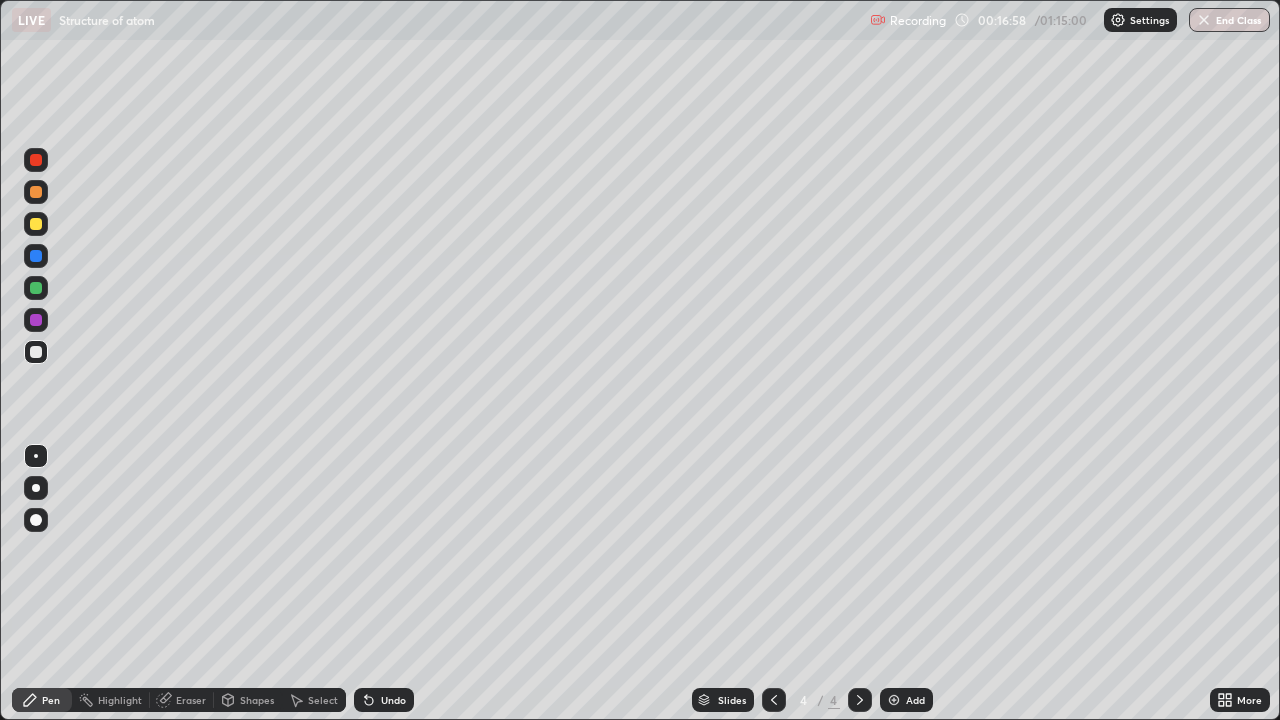 click at bounding box center (36, 352) 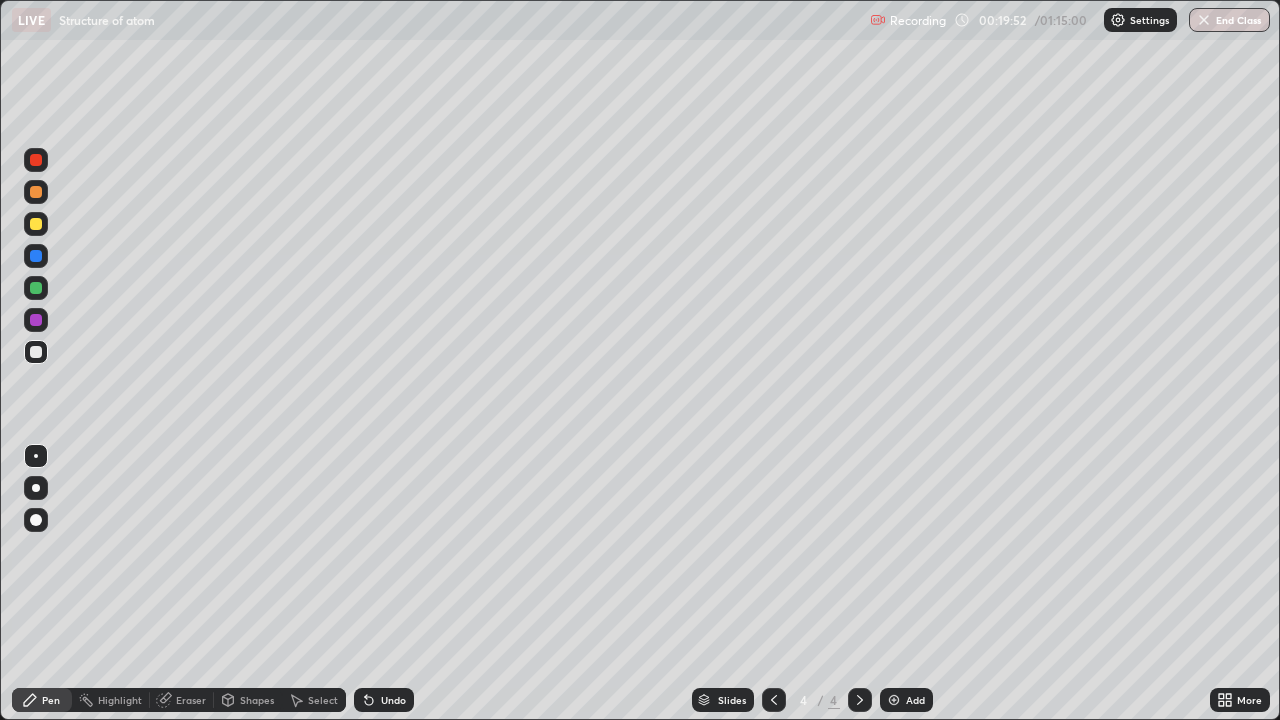 click 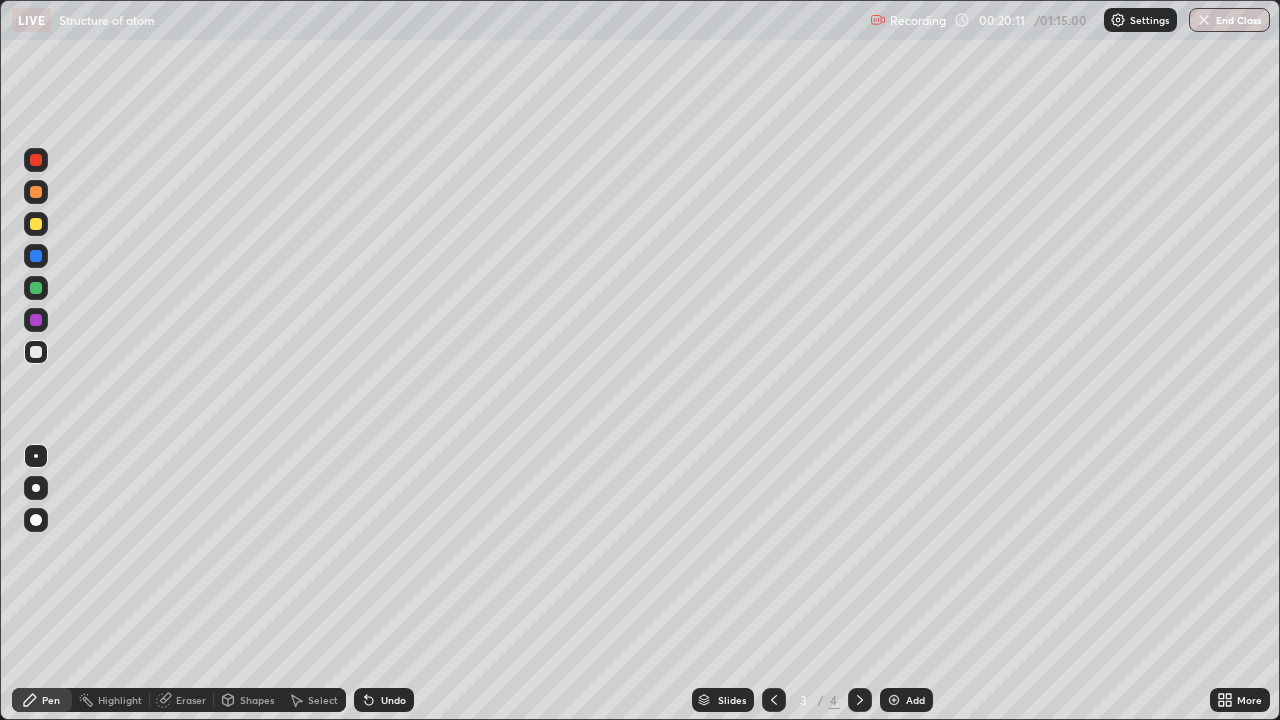 click 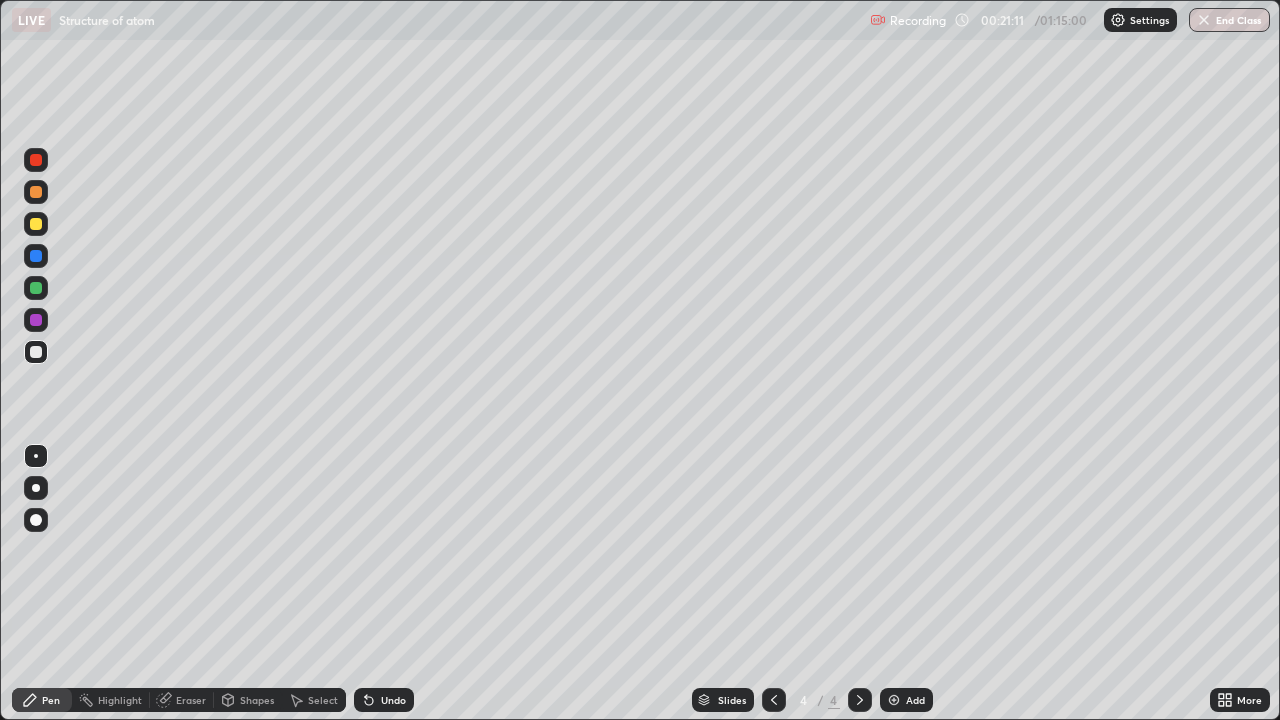 click at bounding box center [894, 700] 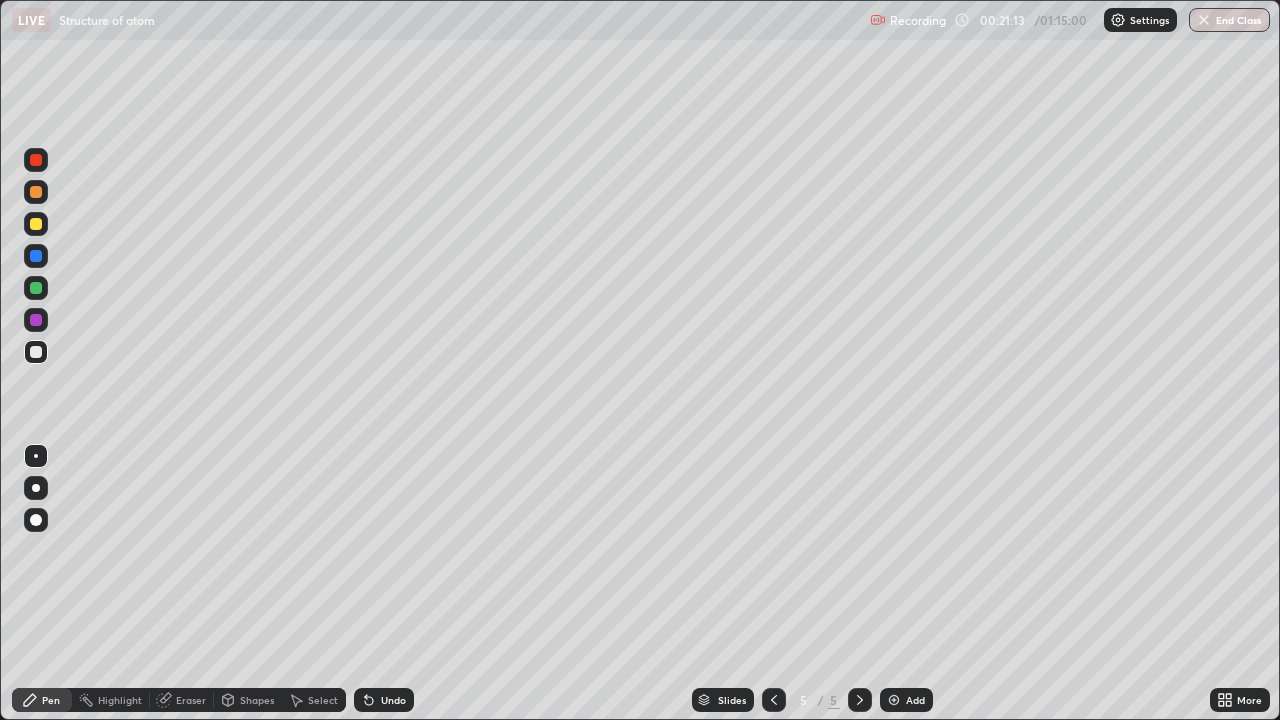 click at bounding box center (36, 224) 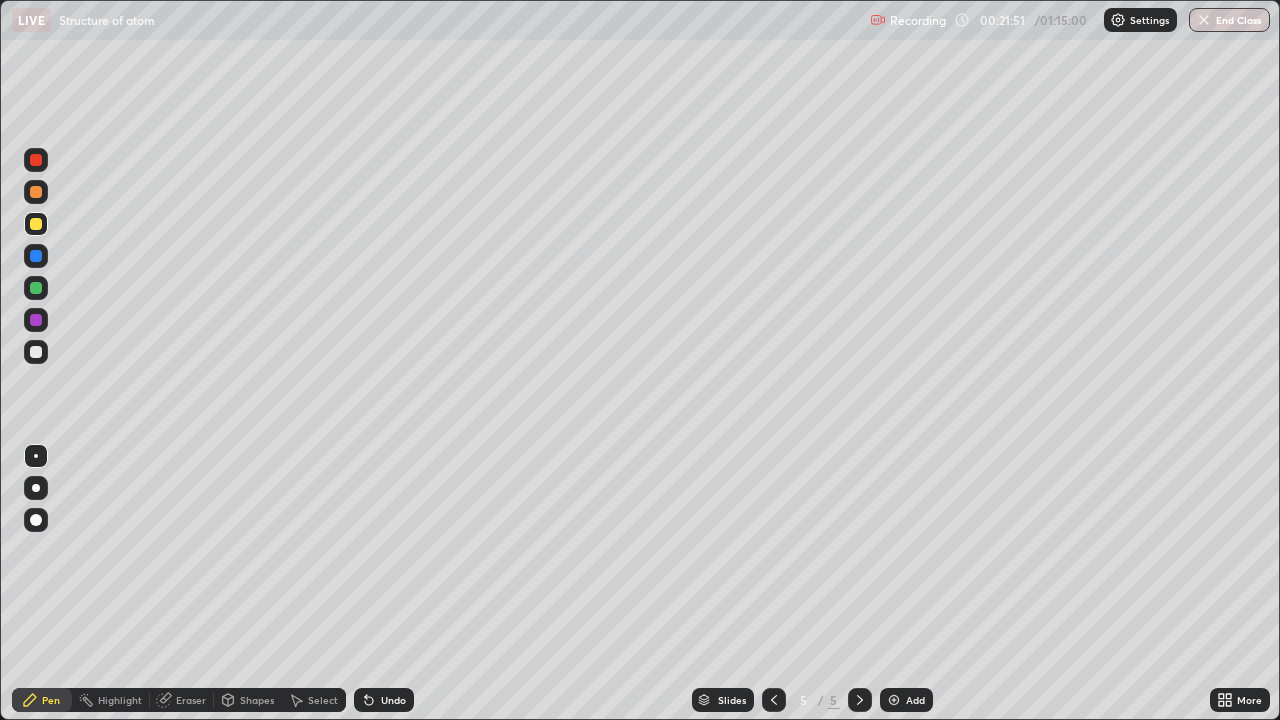 click at bounding box center [36, 288] 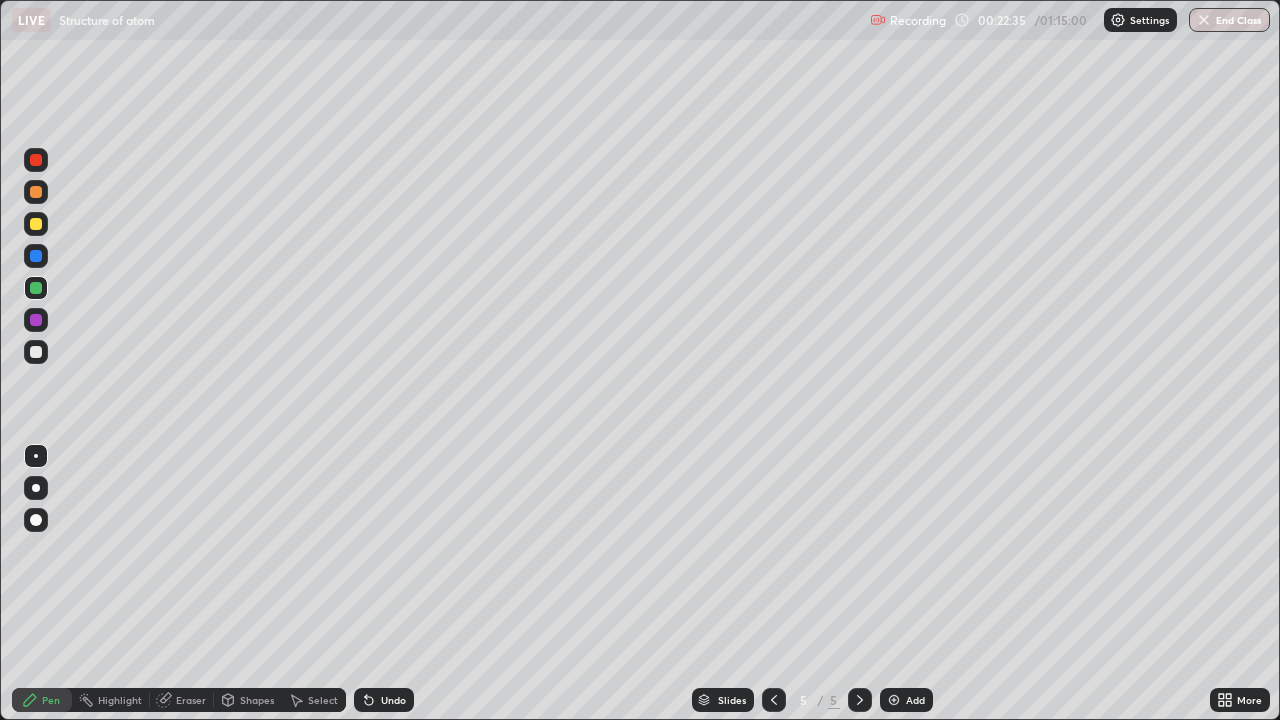 click at bounding box center [36, 224] 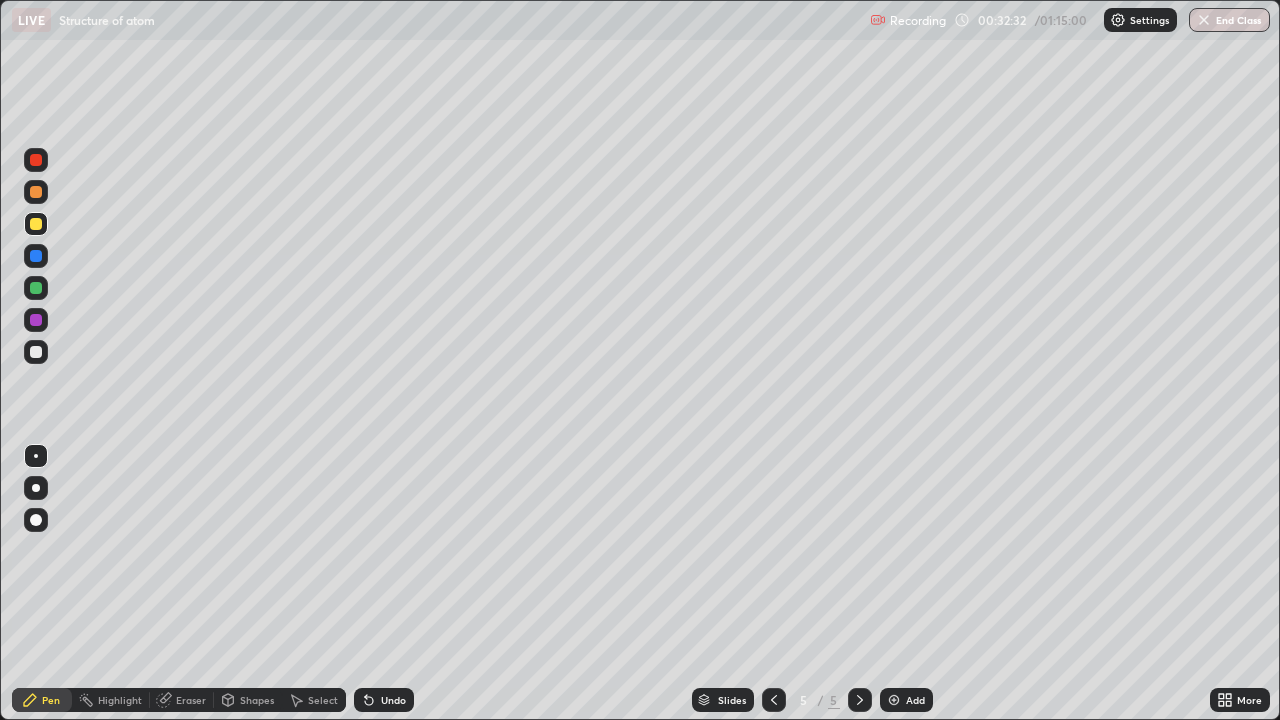 click 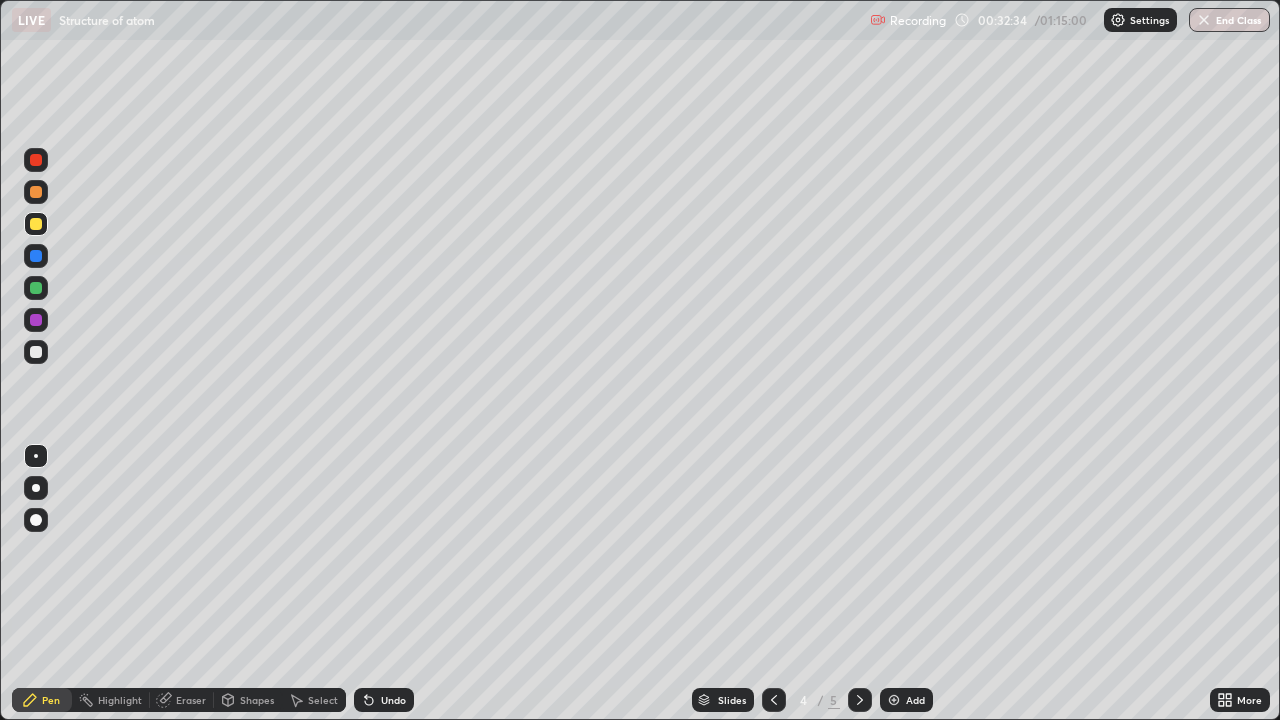 click 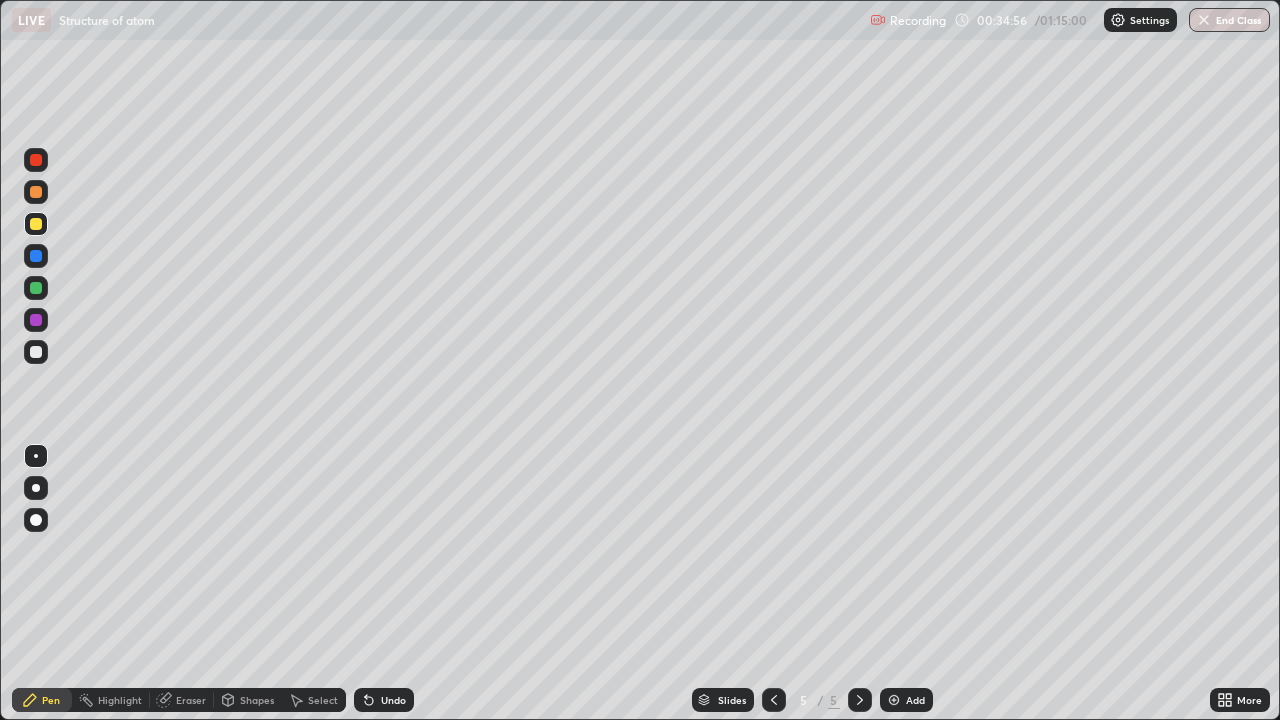 click at bounding box center [894, 700] 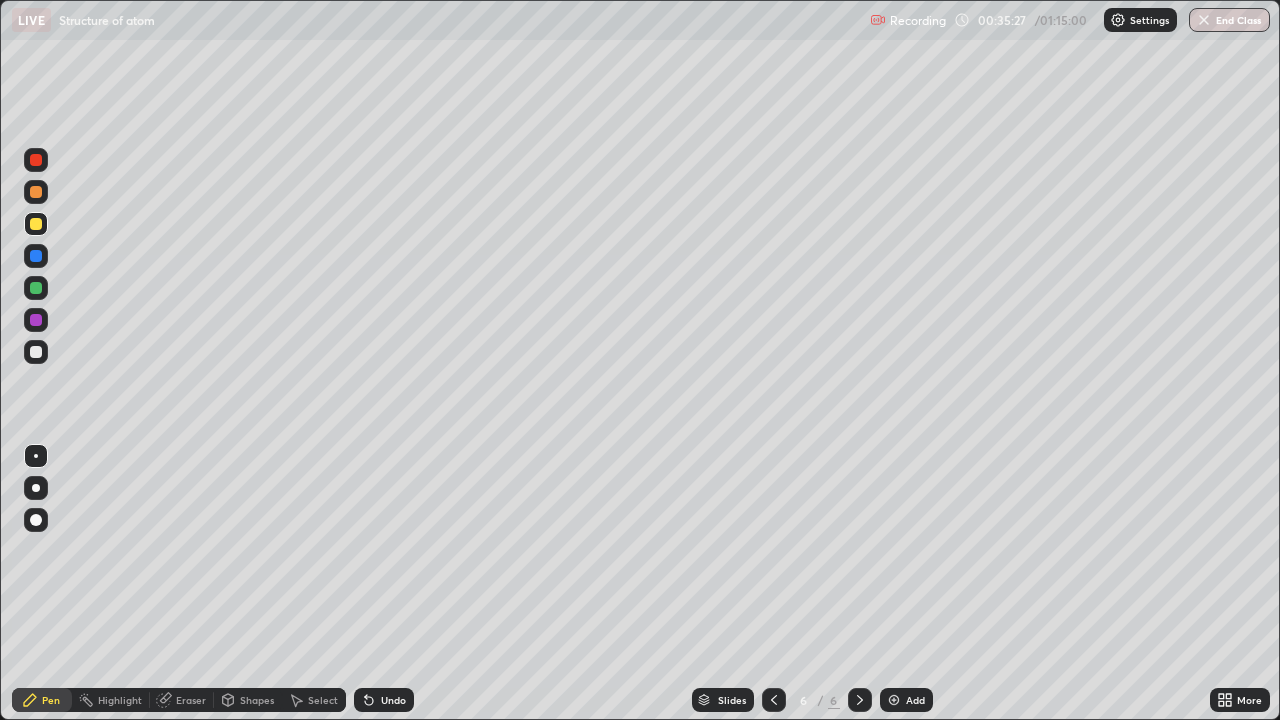 click 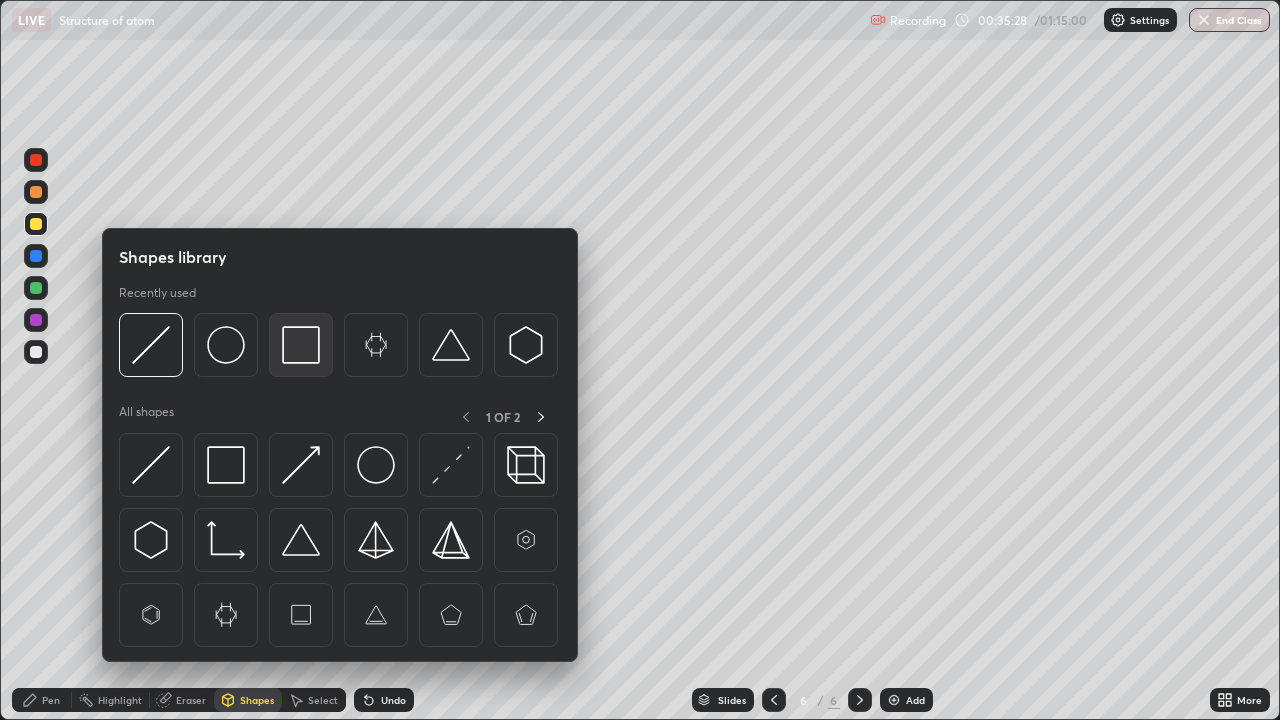 click at bounding box center [301, 345] 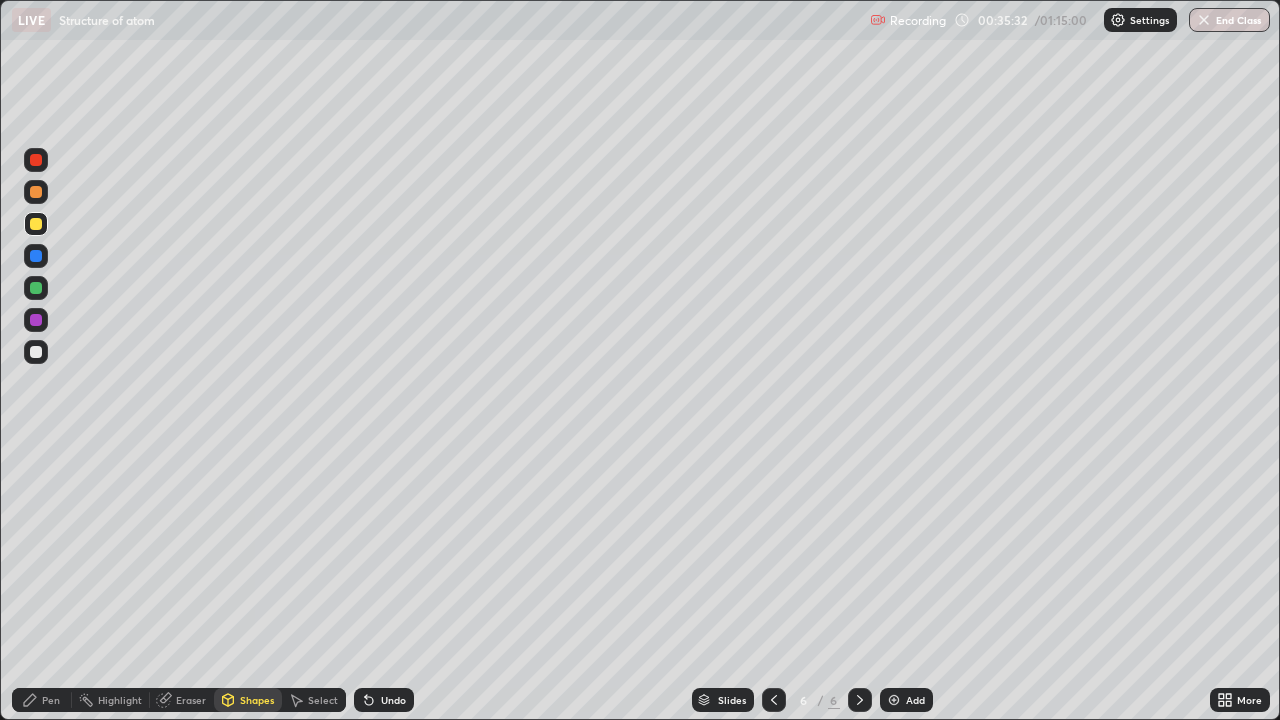 click on "Pen" at bounding box center (42, 700) 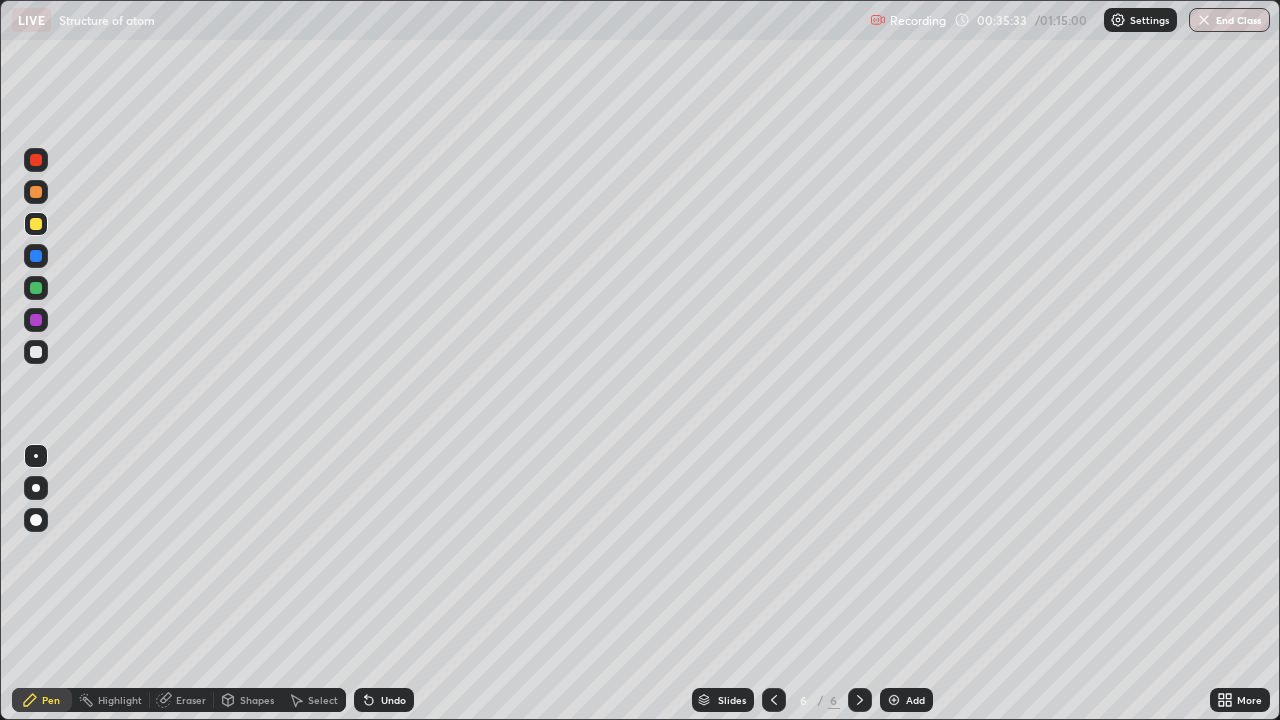 click at bounding box center (36, 288) 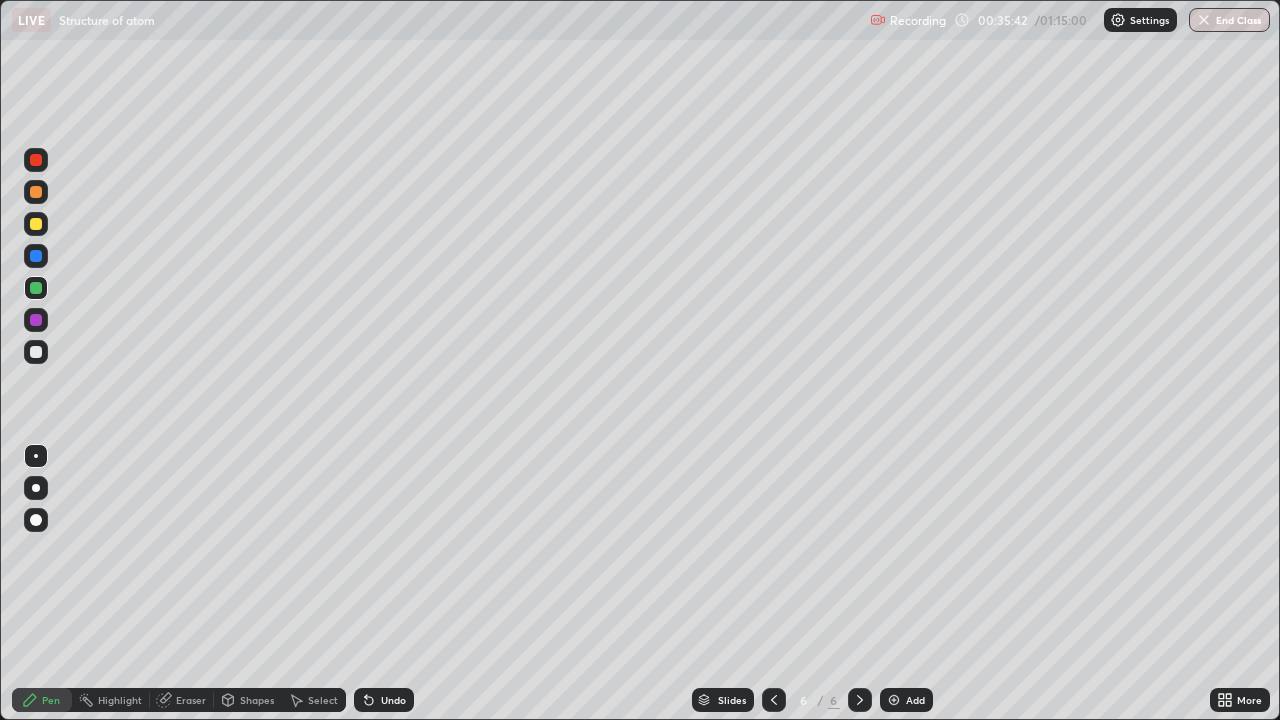 click at bounding box center [36, 352] 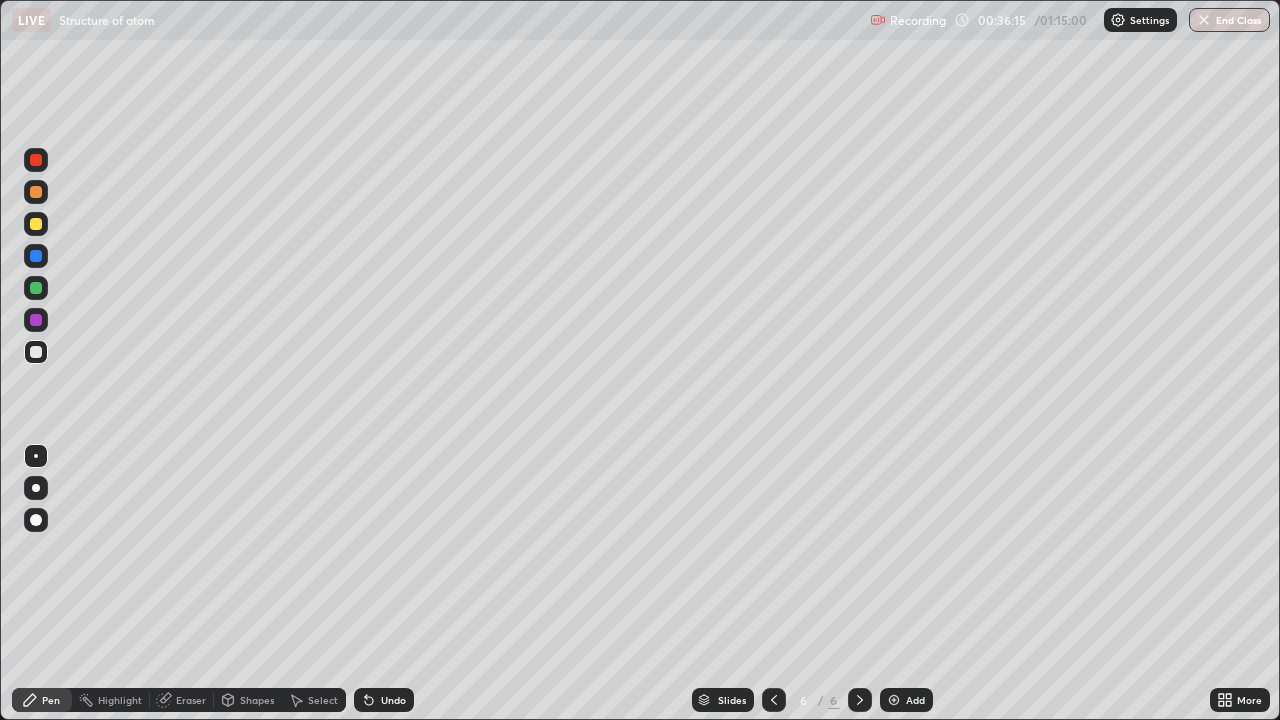 click at bounding box center [36, 160] 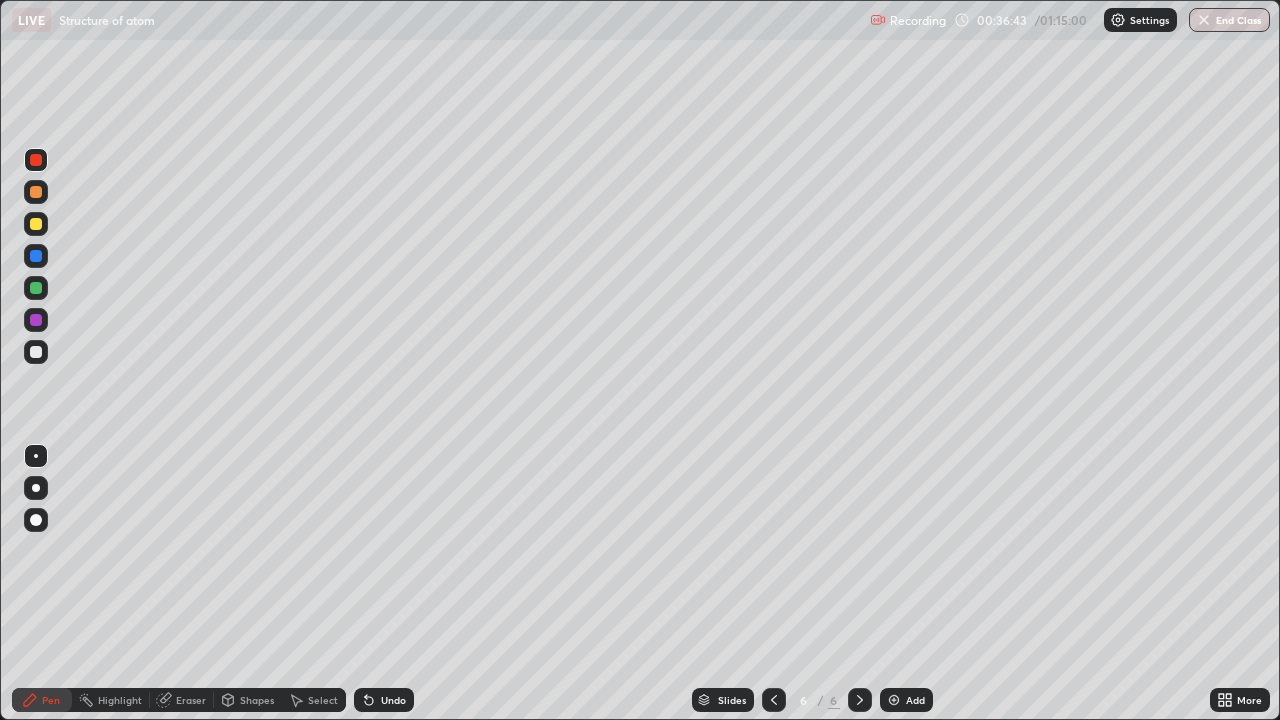 click at bounding box center [36, 224] 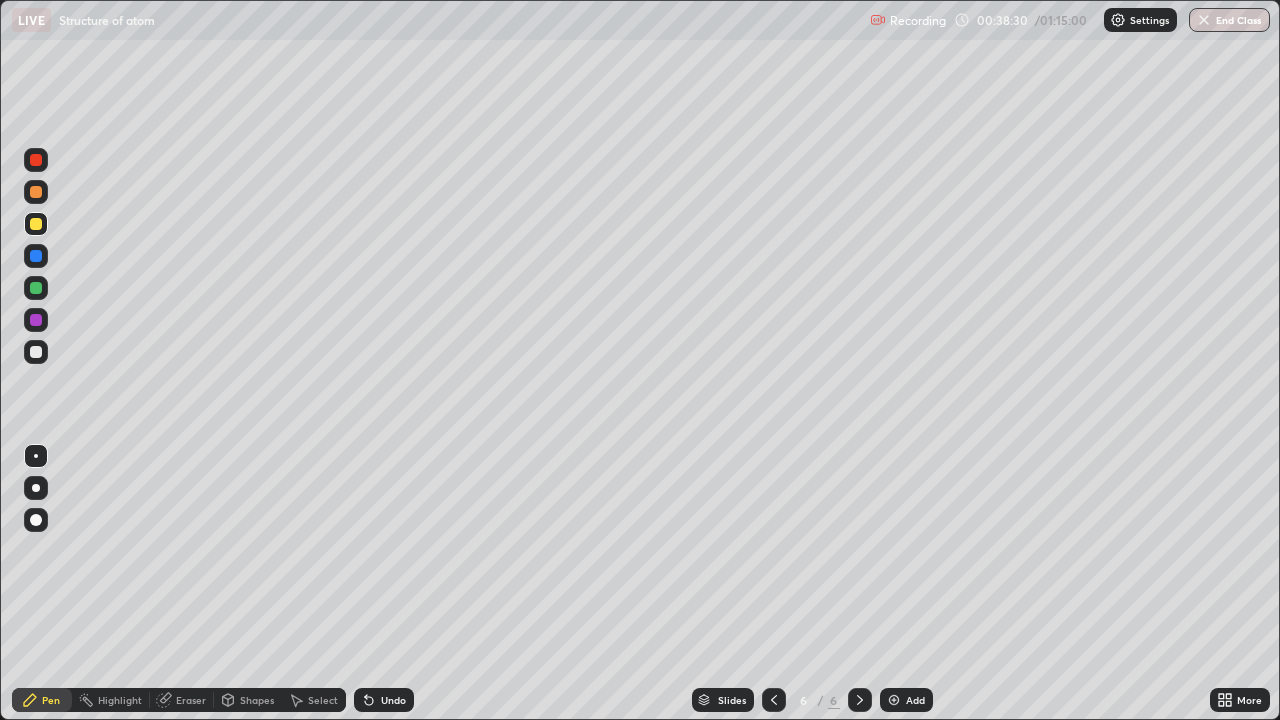 click 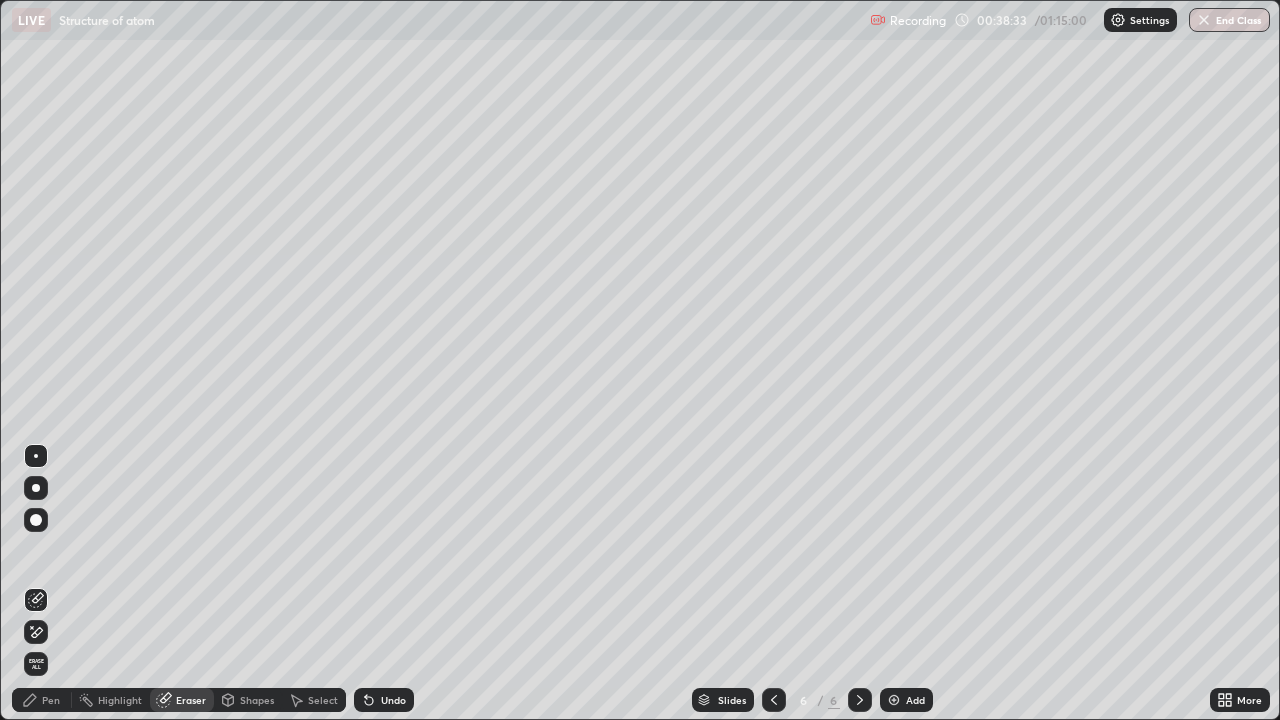 click on "Pen" at bounding box center [51, 700] 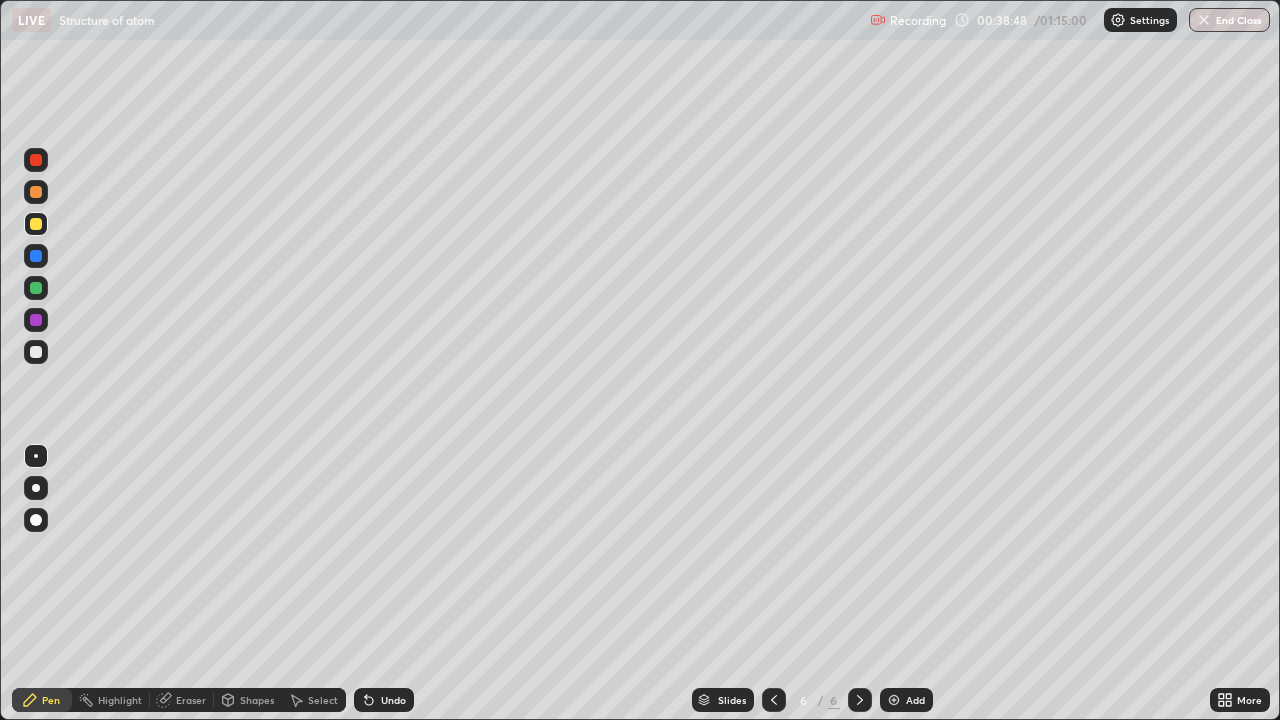 click on "Add" at bounding box center [915, 700] 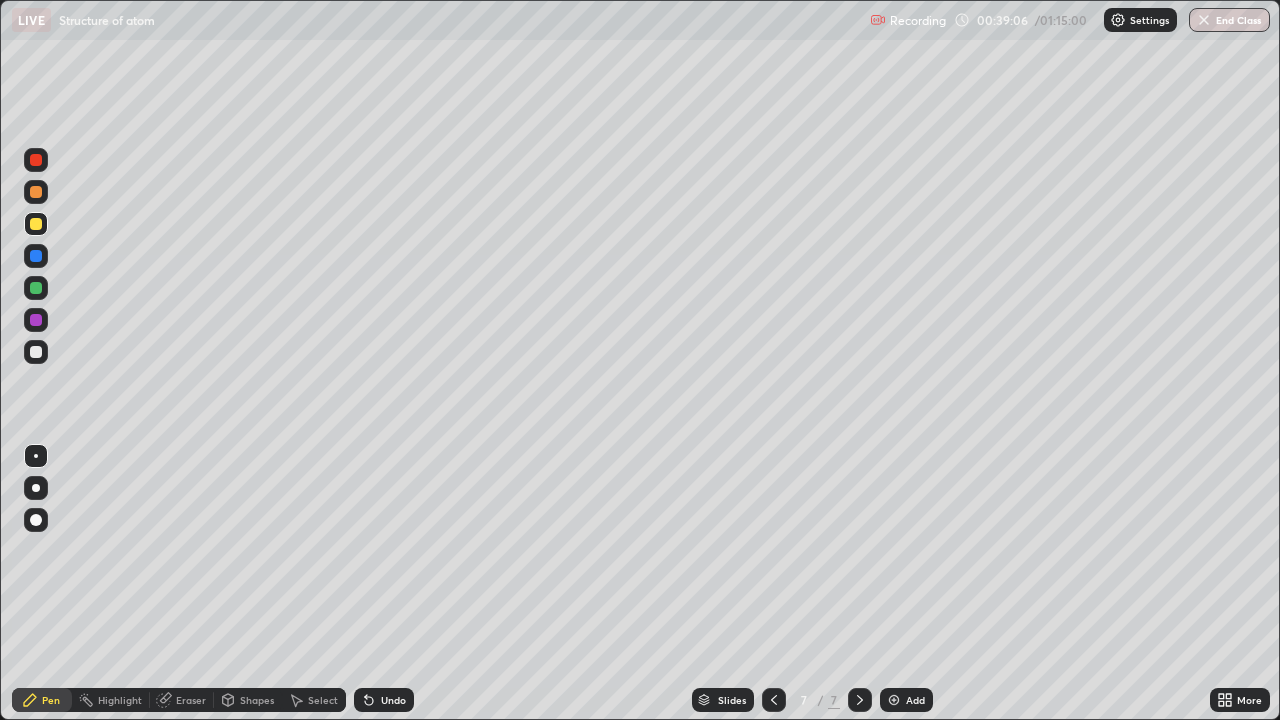 click at bounding box center (36, 352) 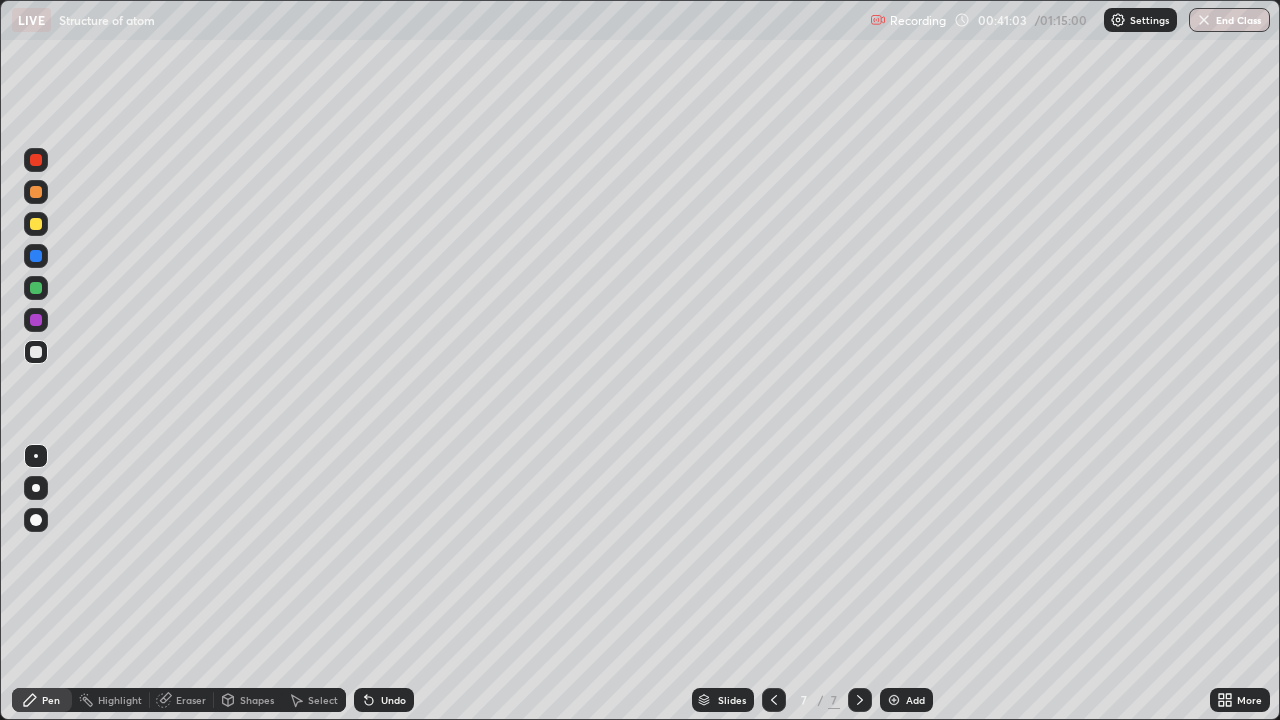 click on "Eraser" at bounding box center (182, 700) 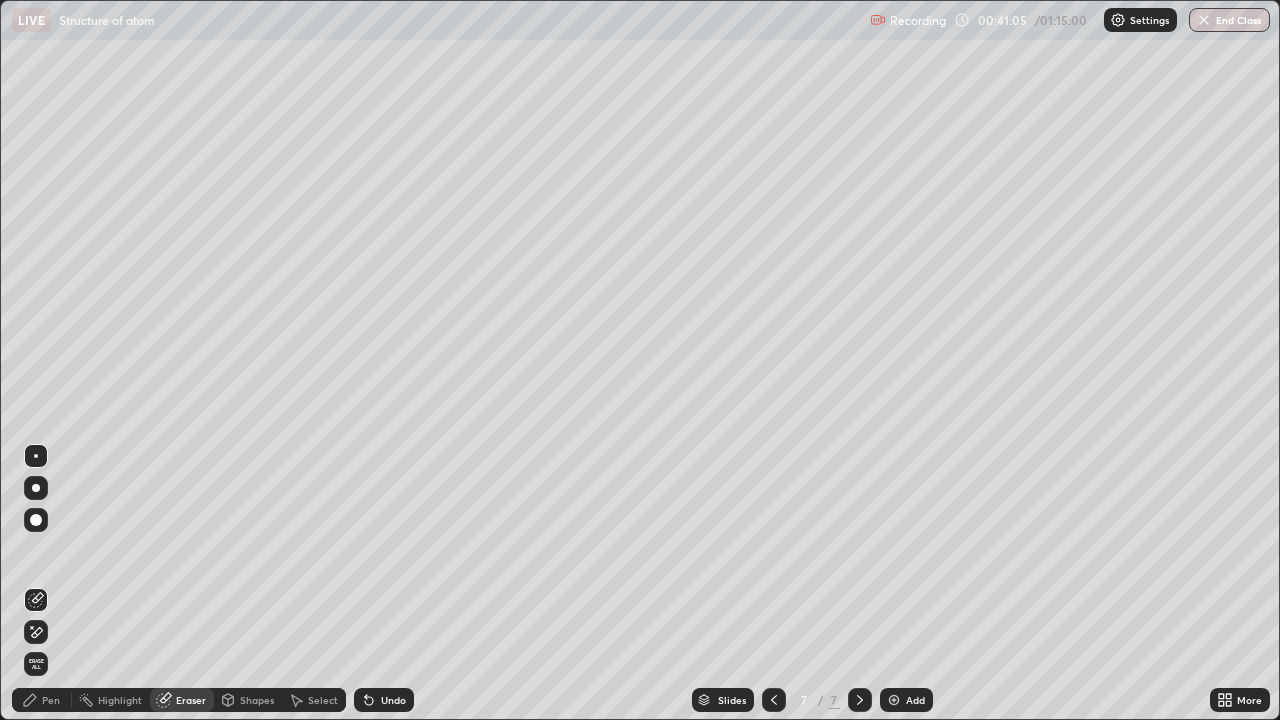 click on "Pen" at bounding box center [51, 700] 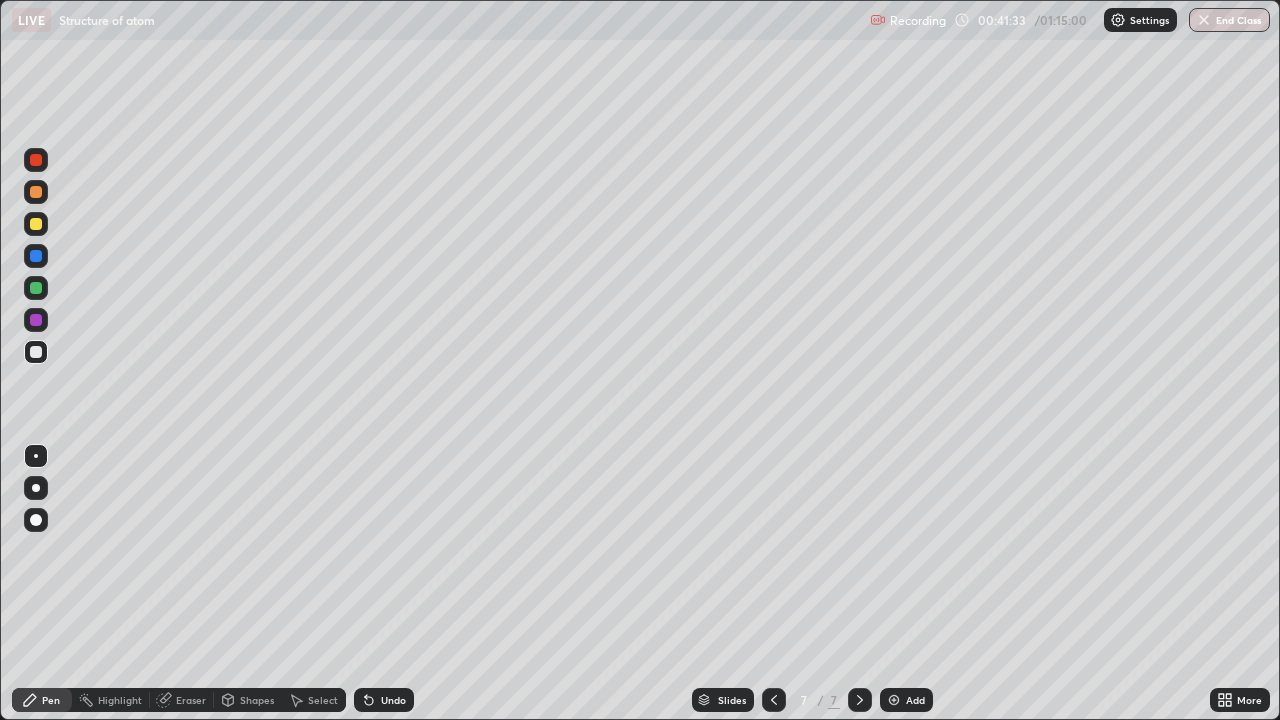 click 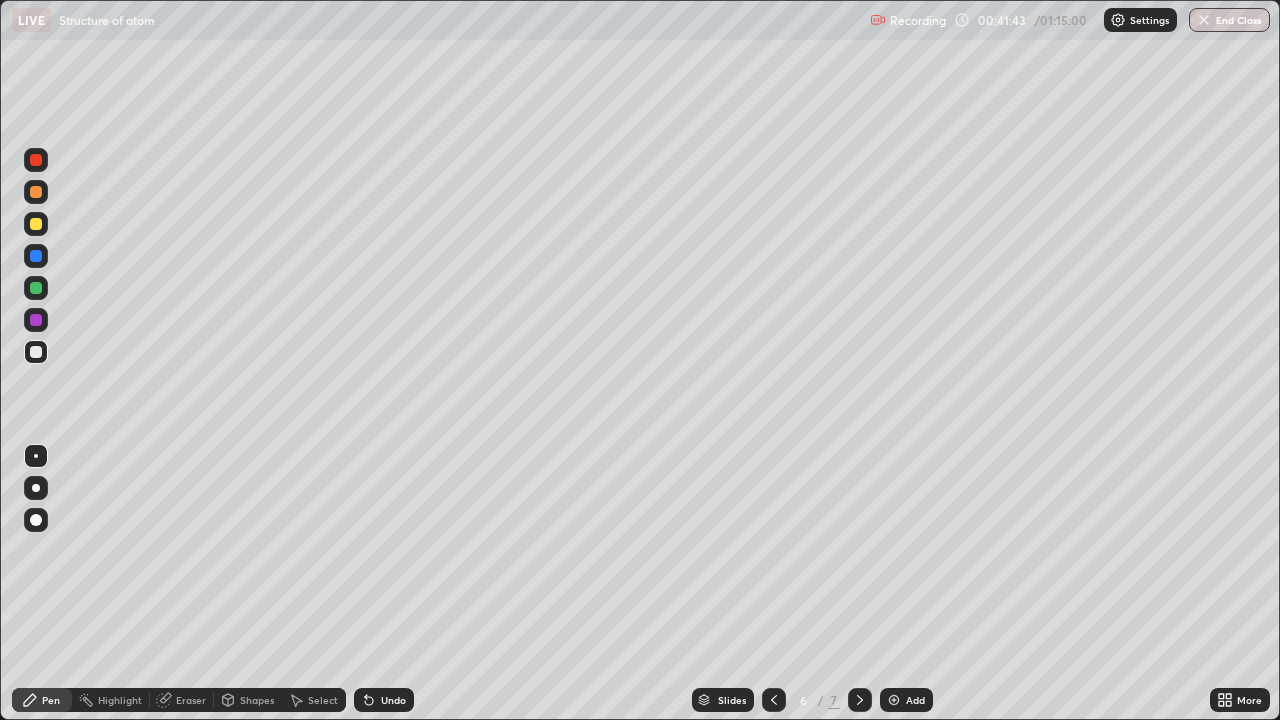click 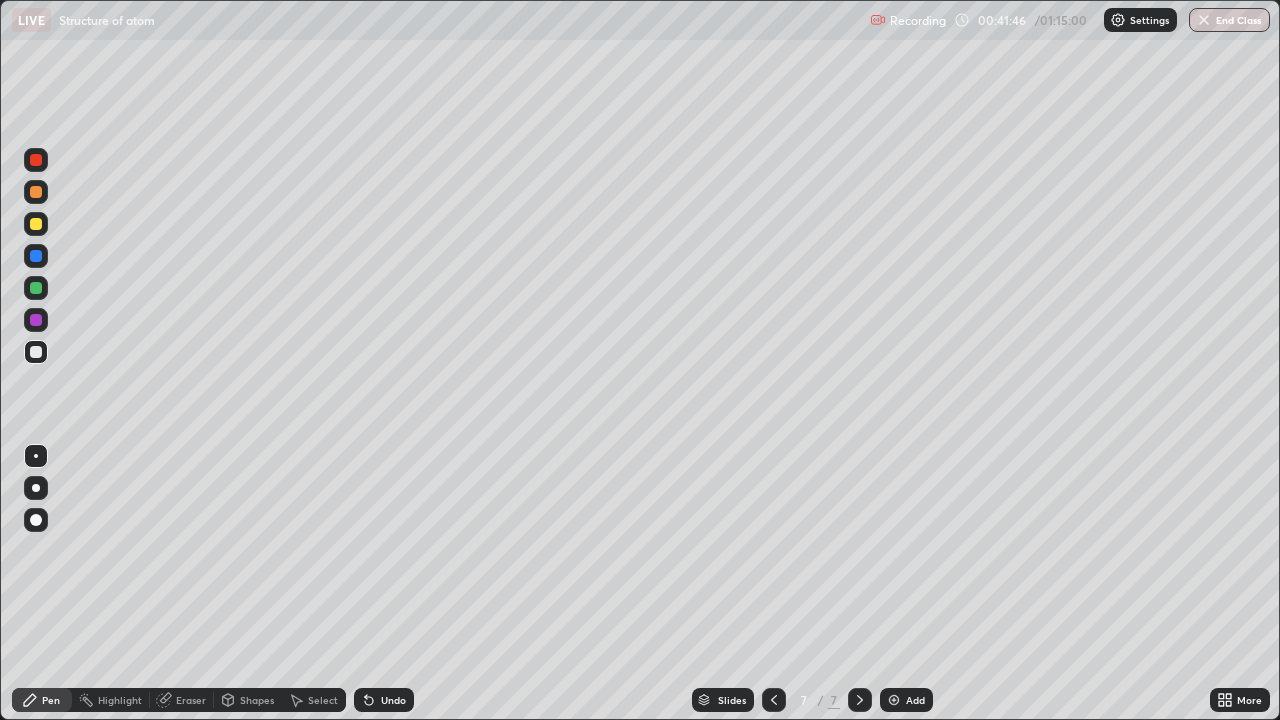 click 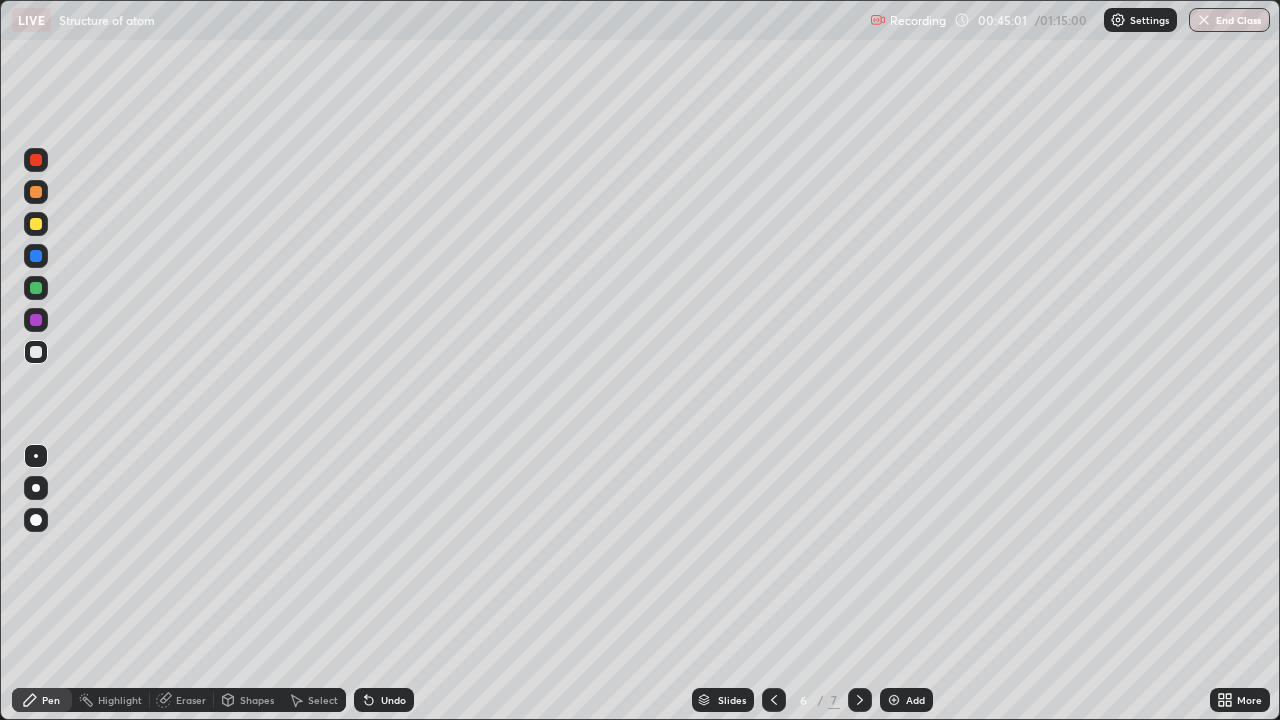 click 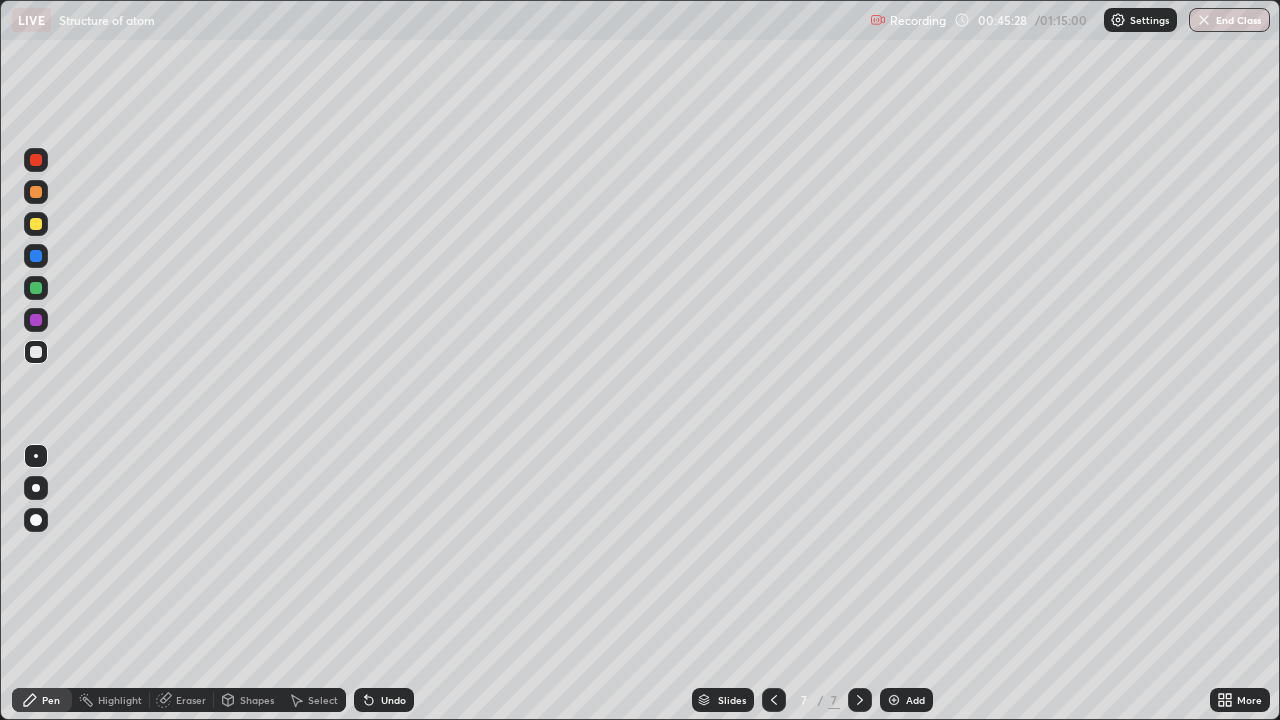 click at bounding box center (894, 700) 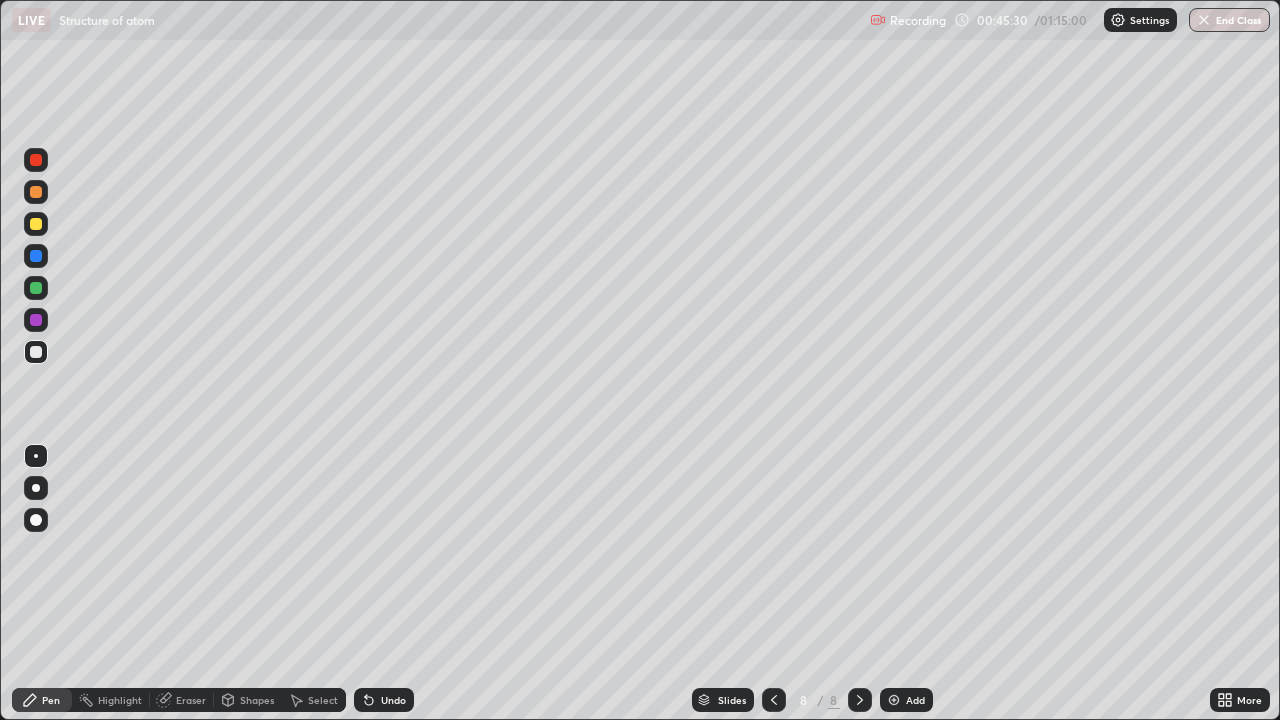 click at bounding box center (36, 224) 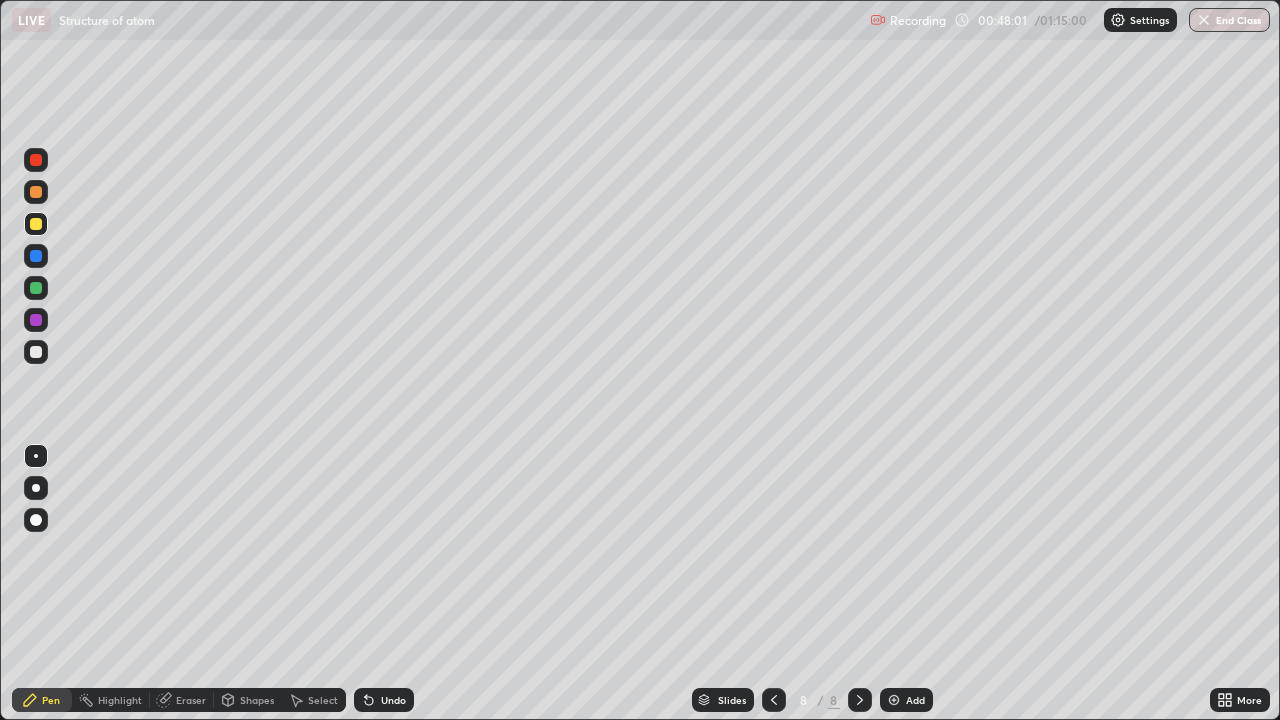 click at bounding box center [36, 352] 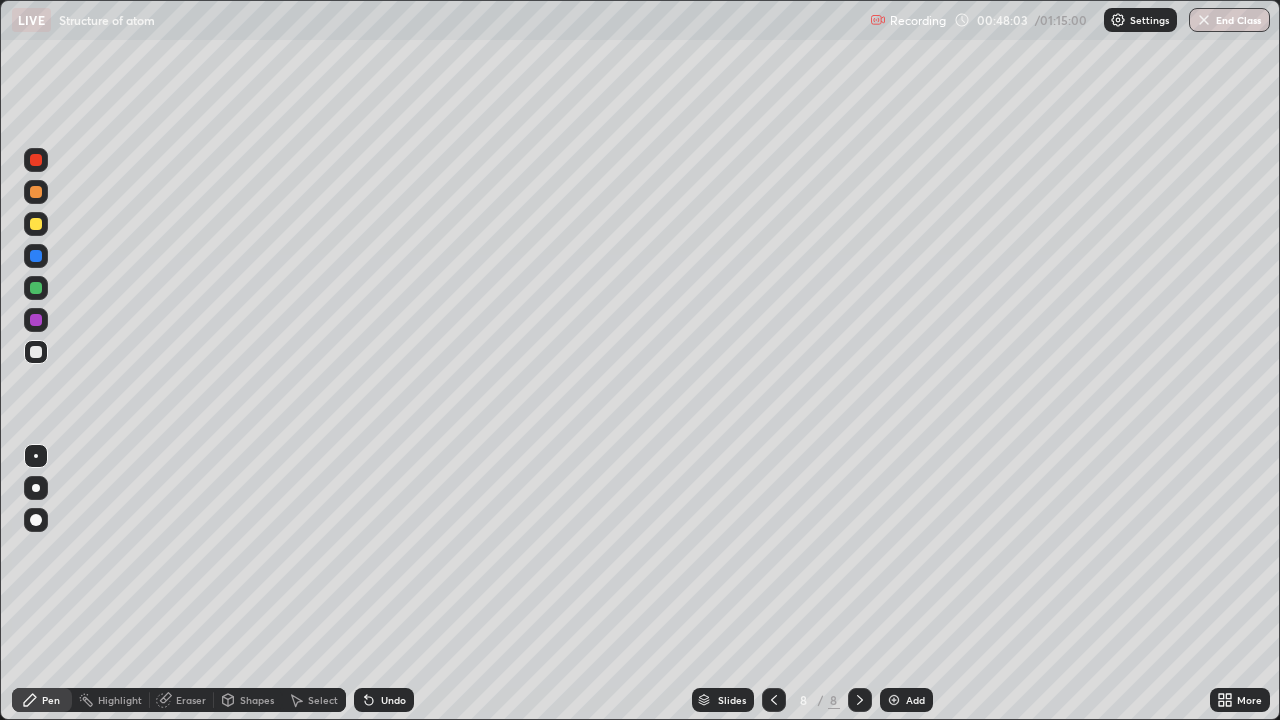 click at bounding box center [894, 700] 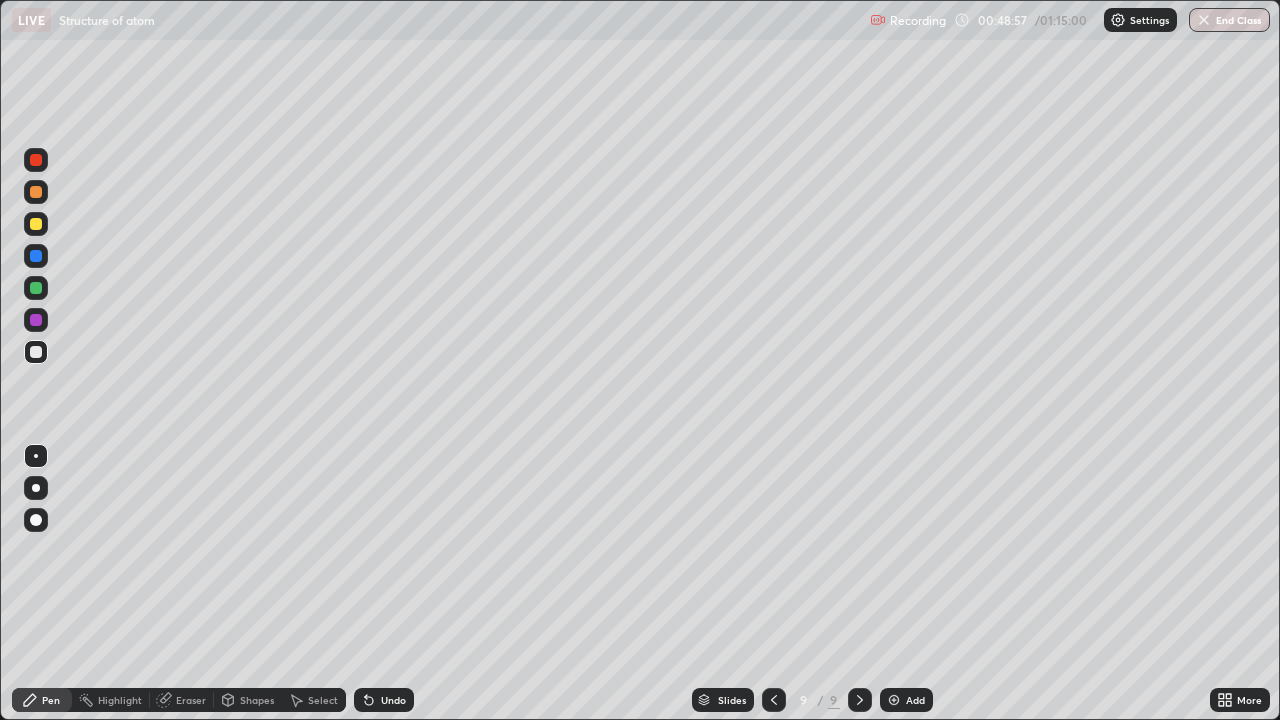click on "Eraser" at bounding box center (182, 700) 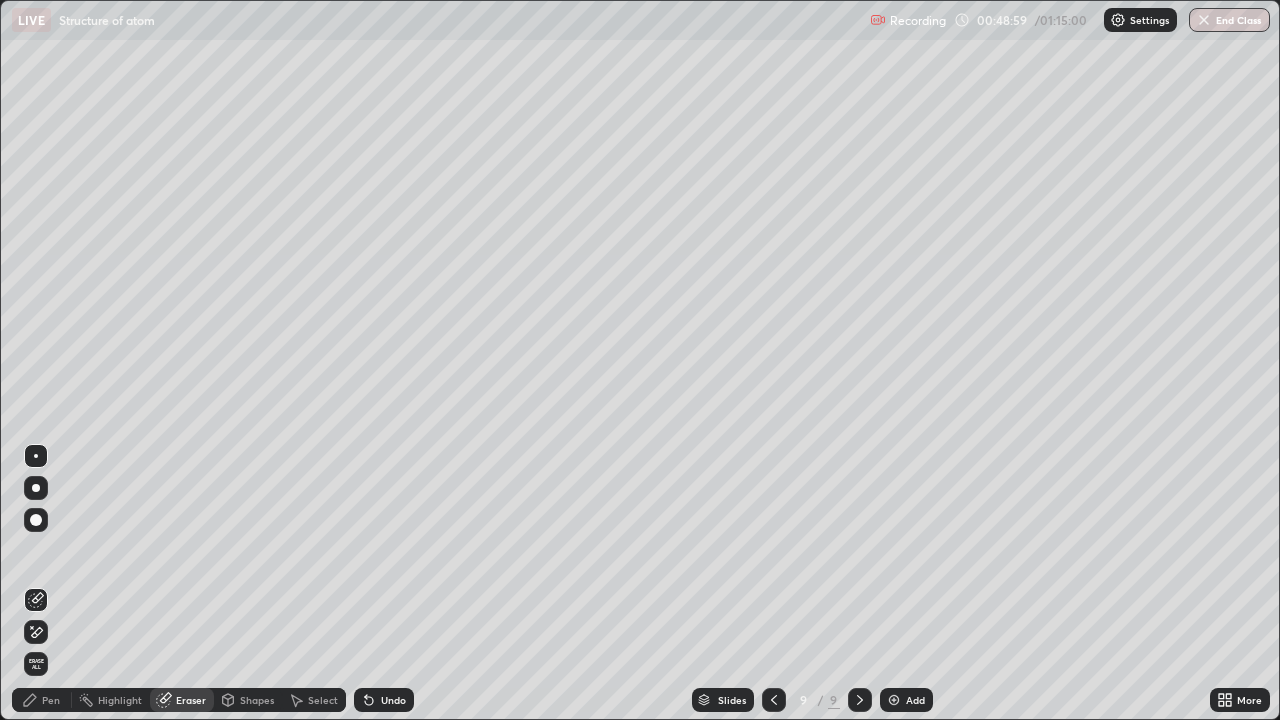 click on "Pen" at bounding box center (51, 700) 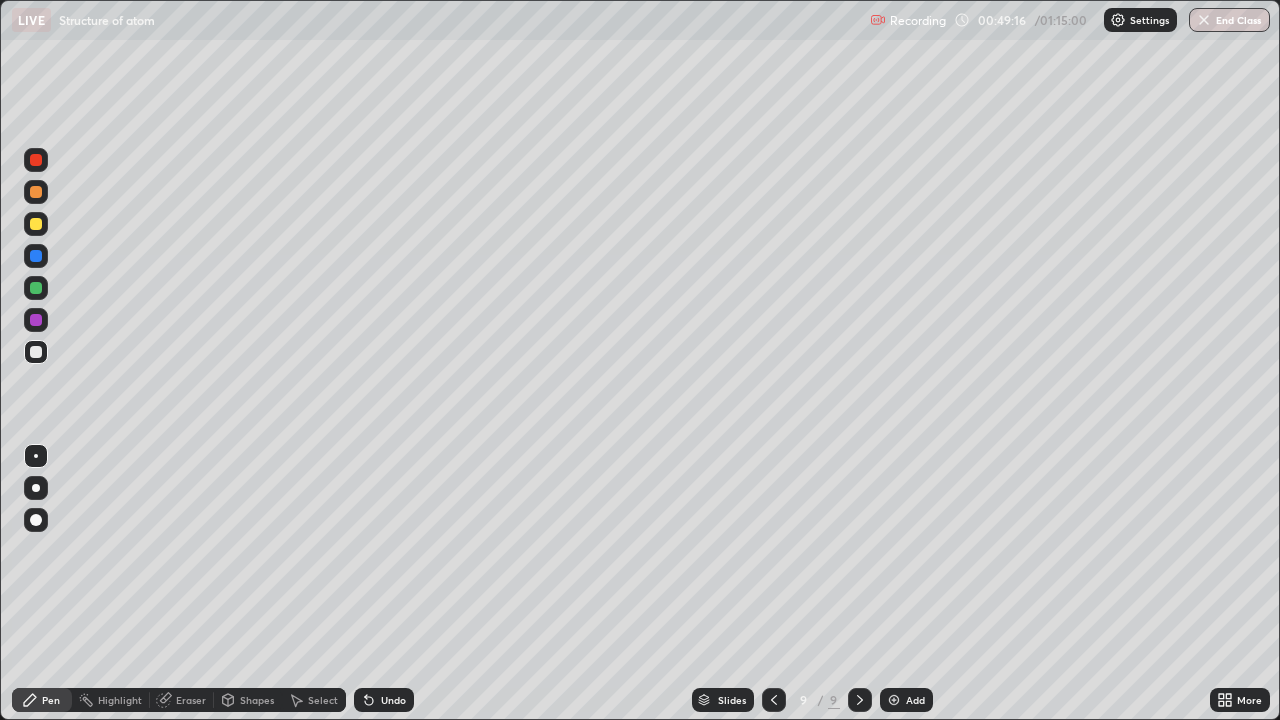 click at bounding box center (36, 224) 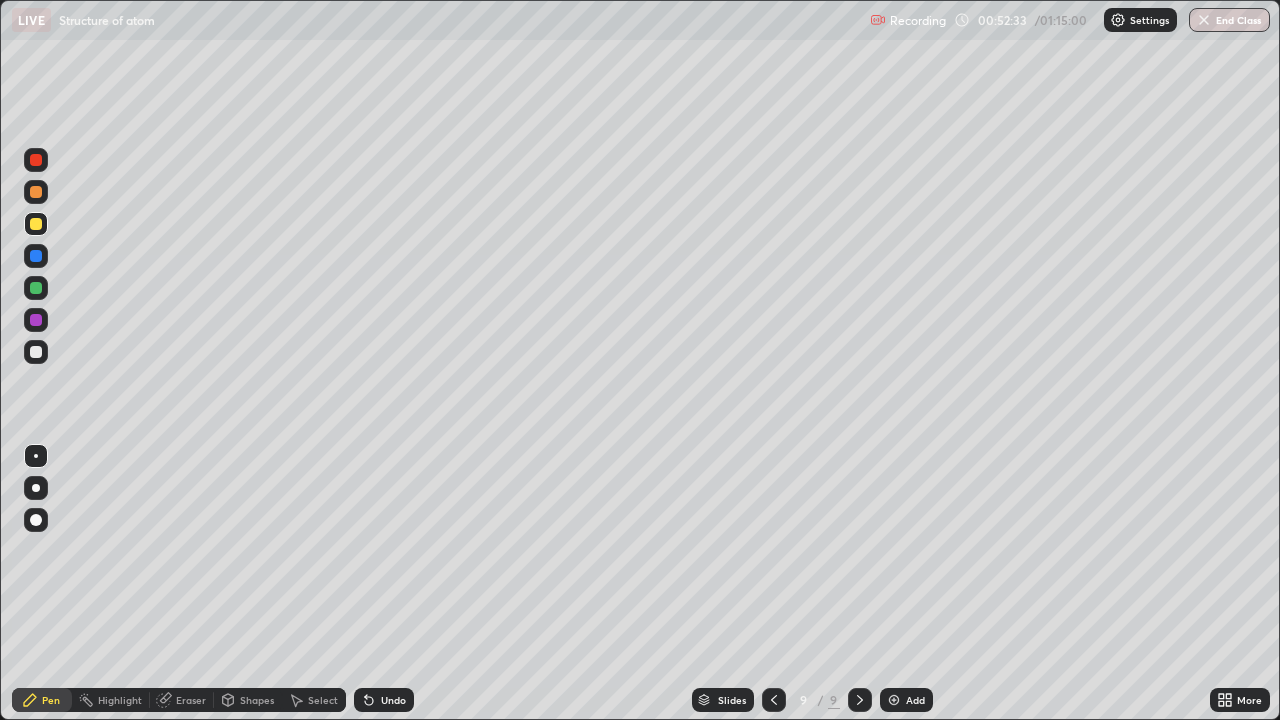 click at bounding box center (36, 352) 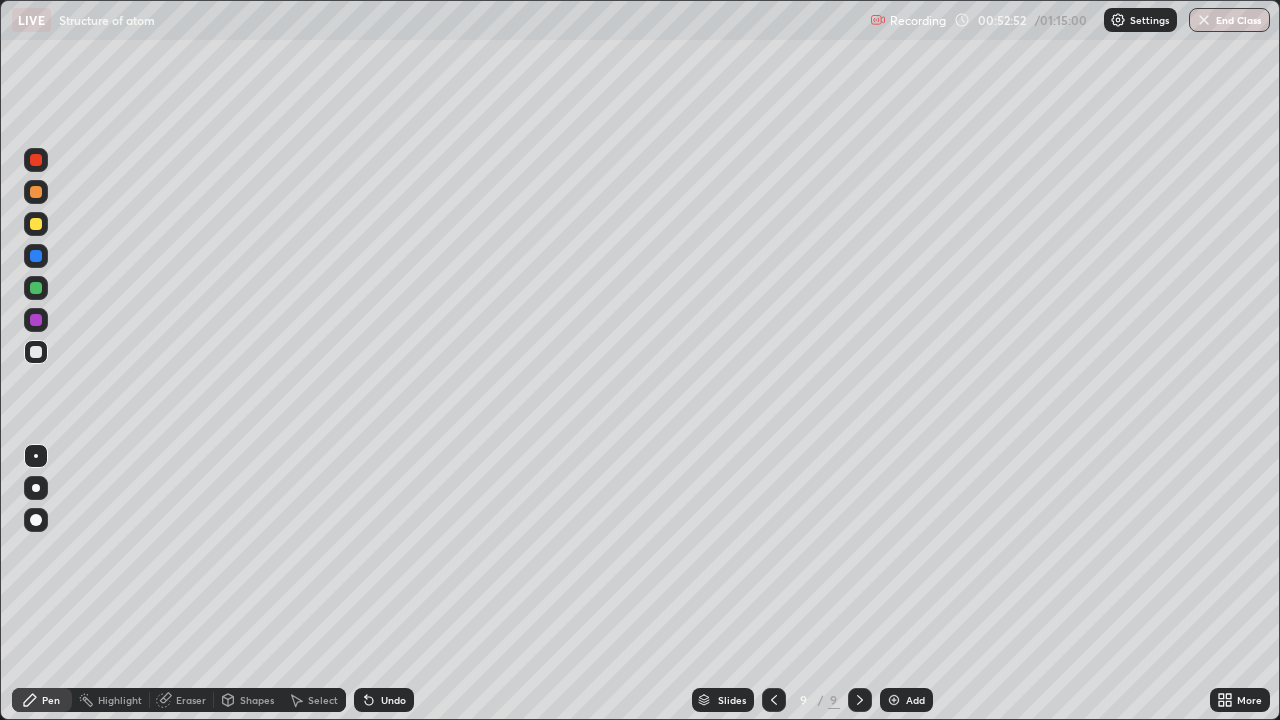 click at bounding box center [894, 700] 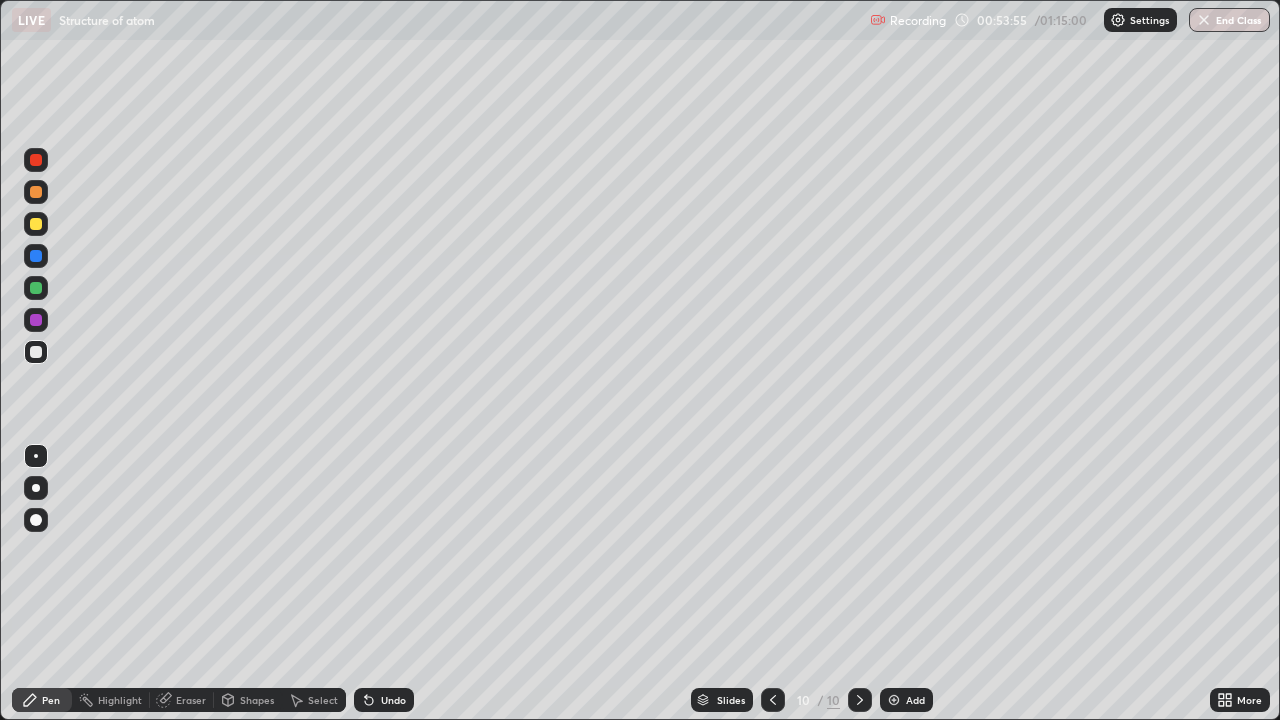 click 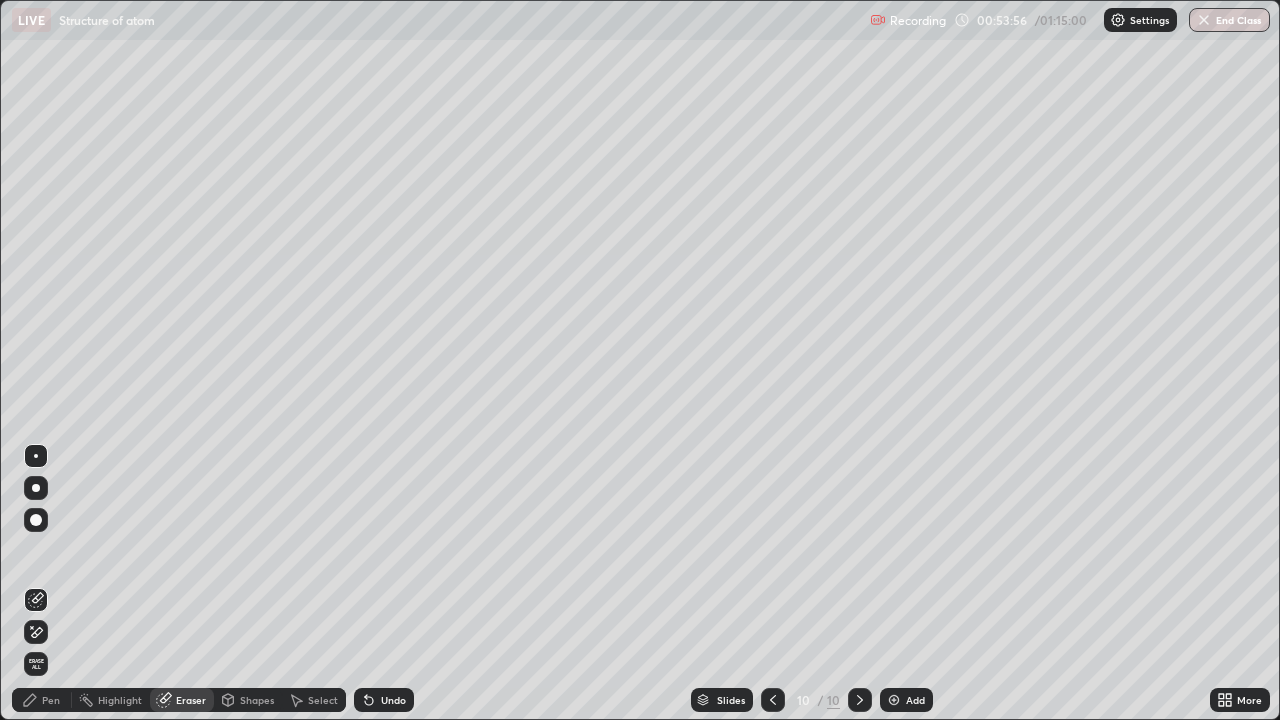 click on "Pen" at bounding box center (42, 700) 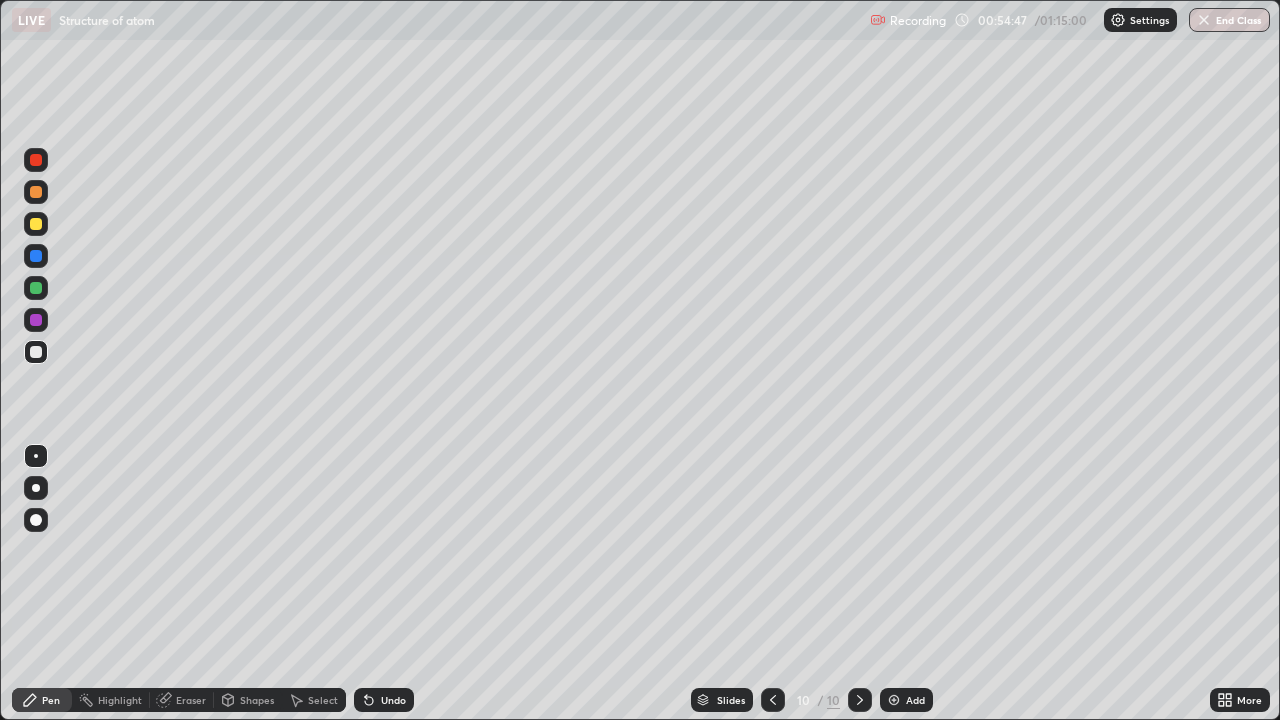 click at bounding box center (36, 224) 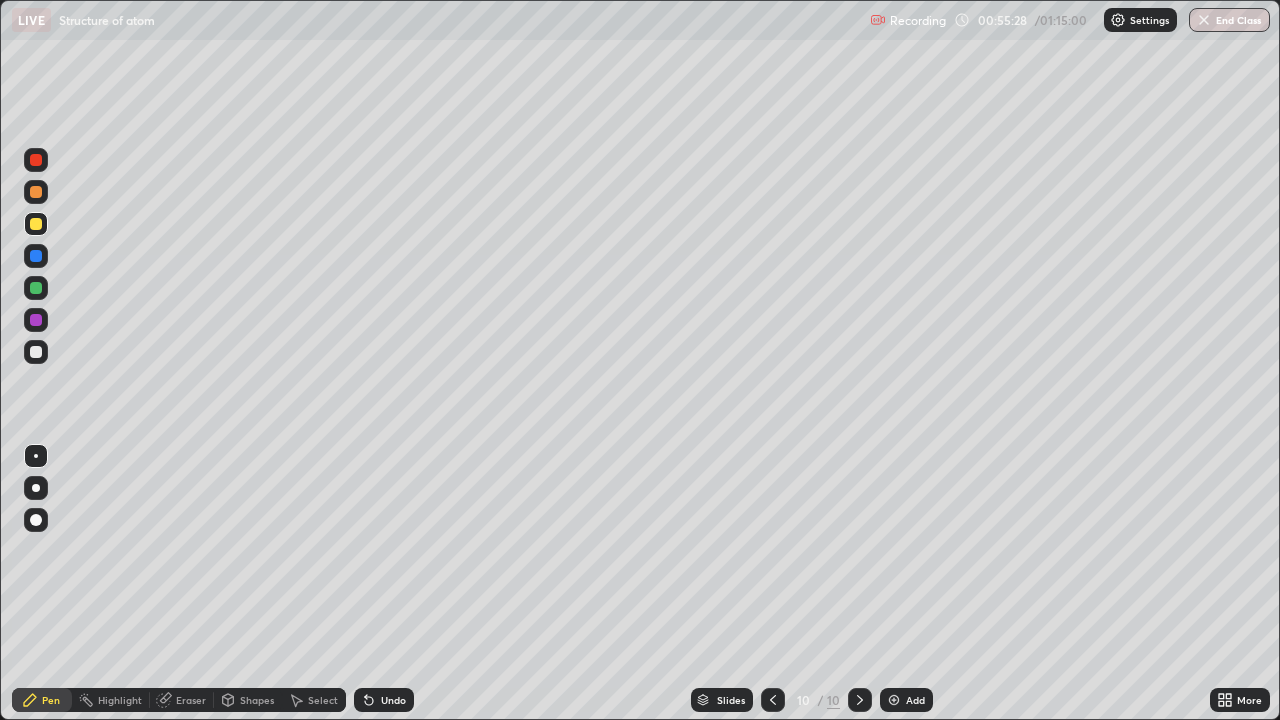click at bounding box center [36, 288] 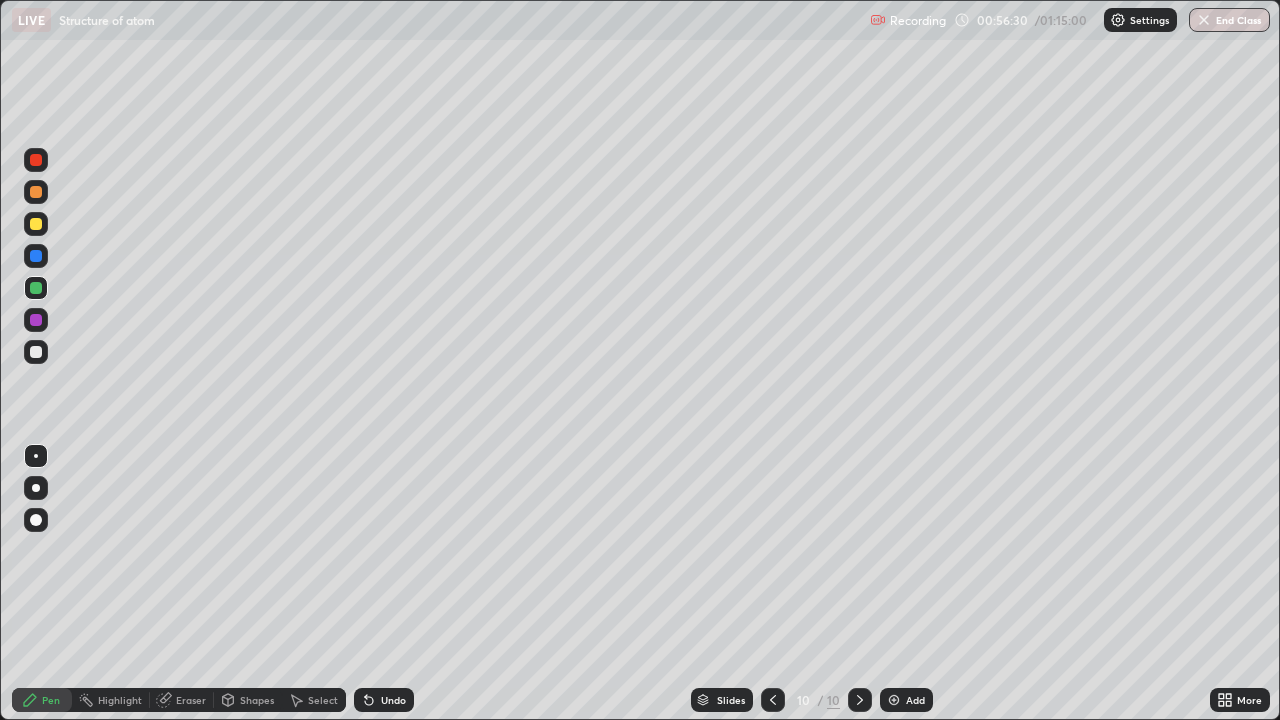 click at bounding box center [36, 224] 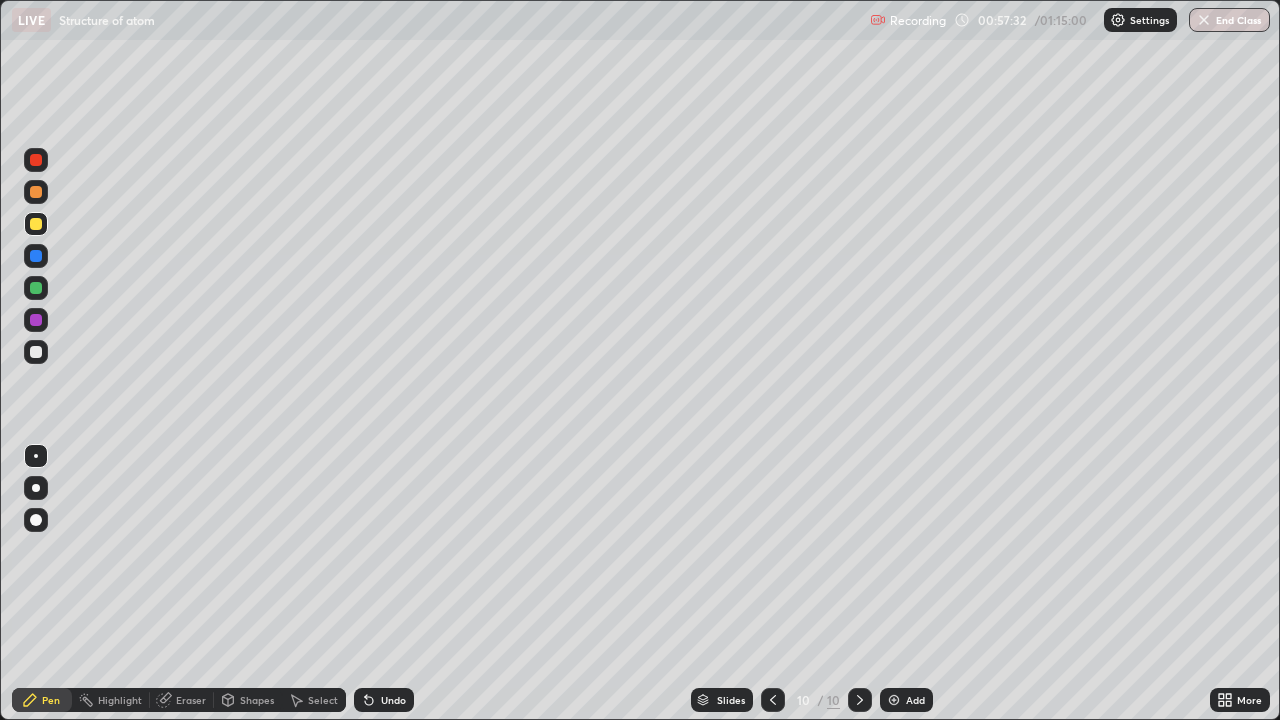 click at bounding box center (36, 160) 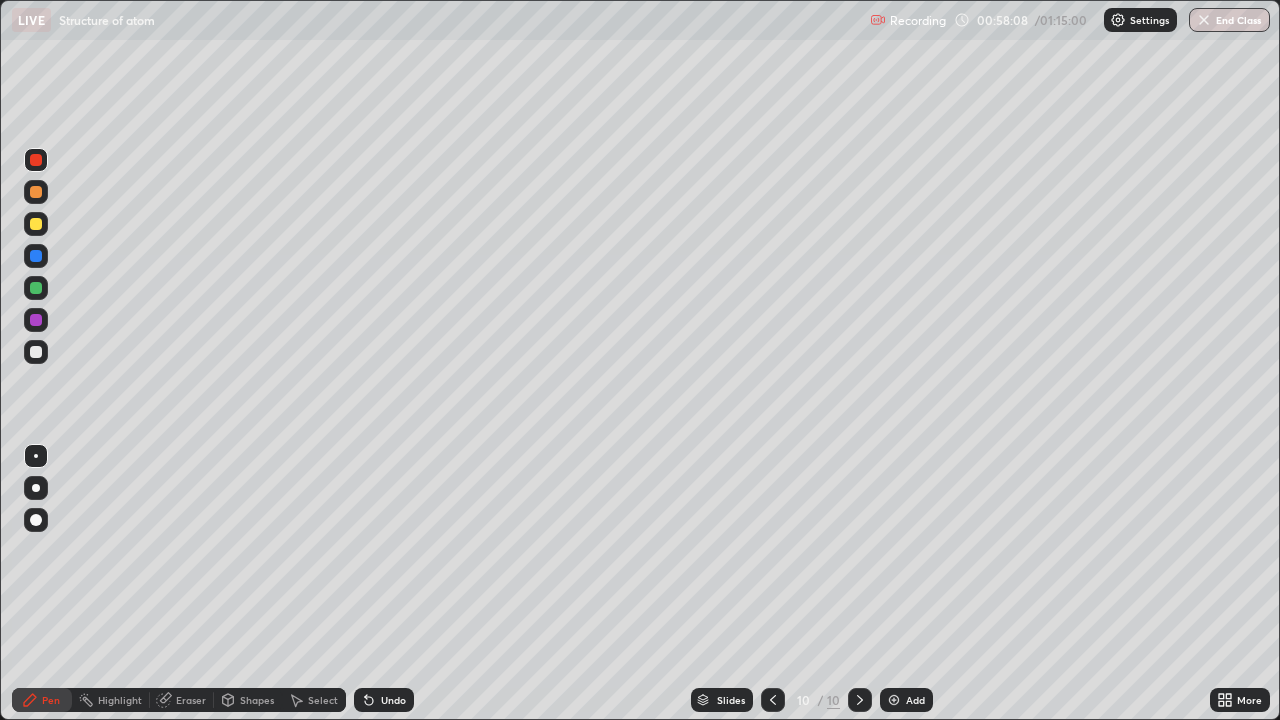 click at bounding box center [36, 320] 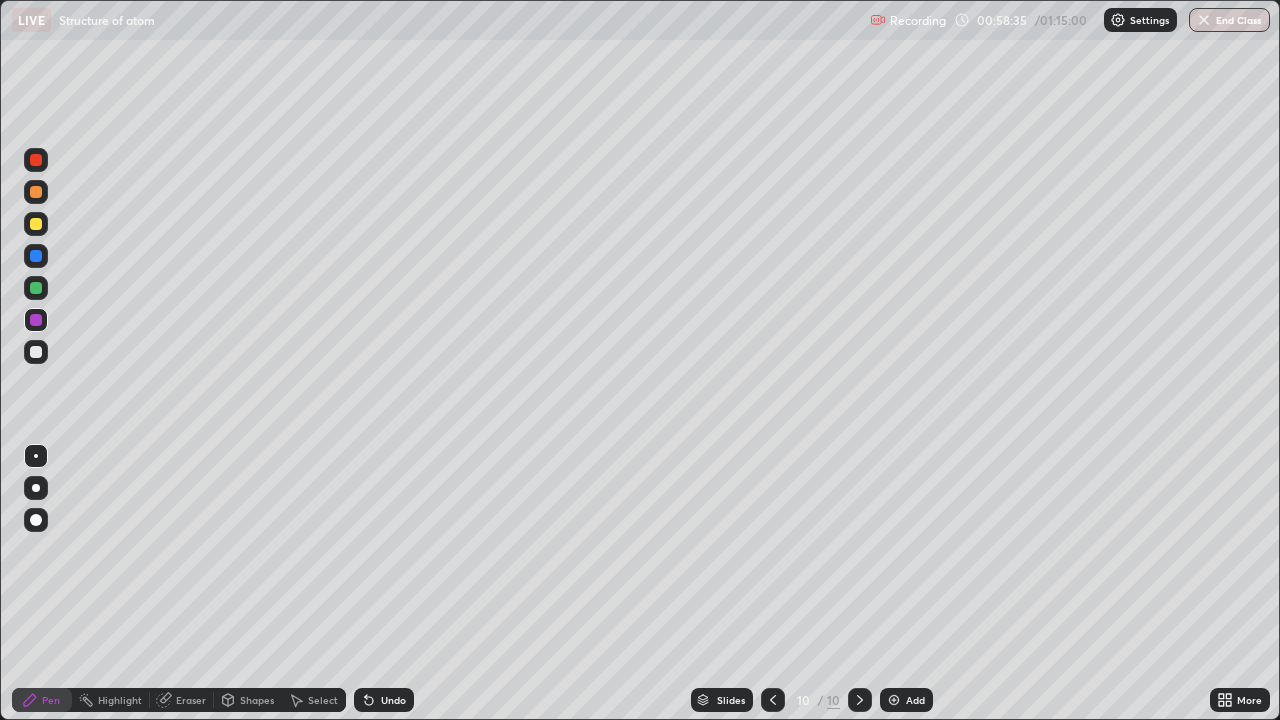 click at bounding box center [36, 352] 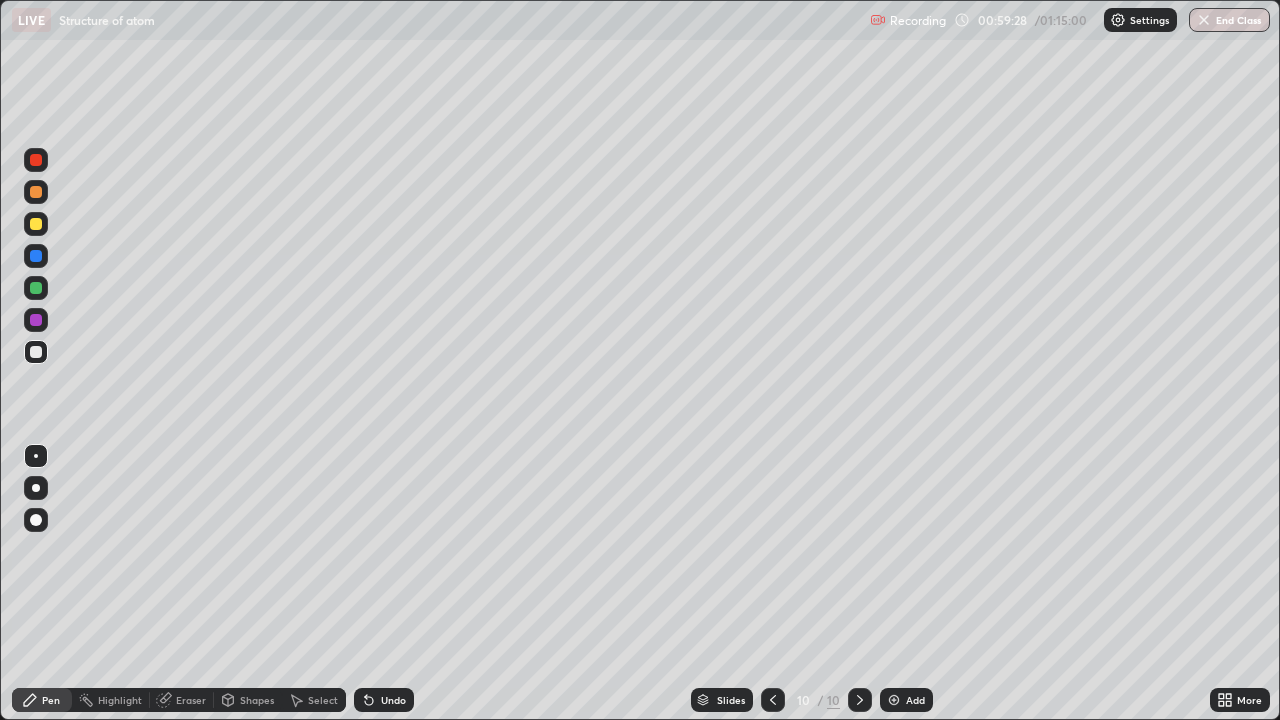 click at bounding box center [894, 700] 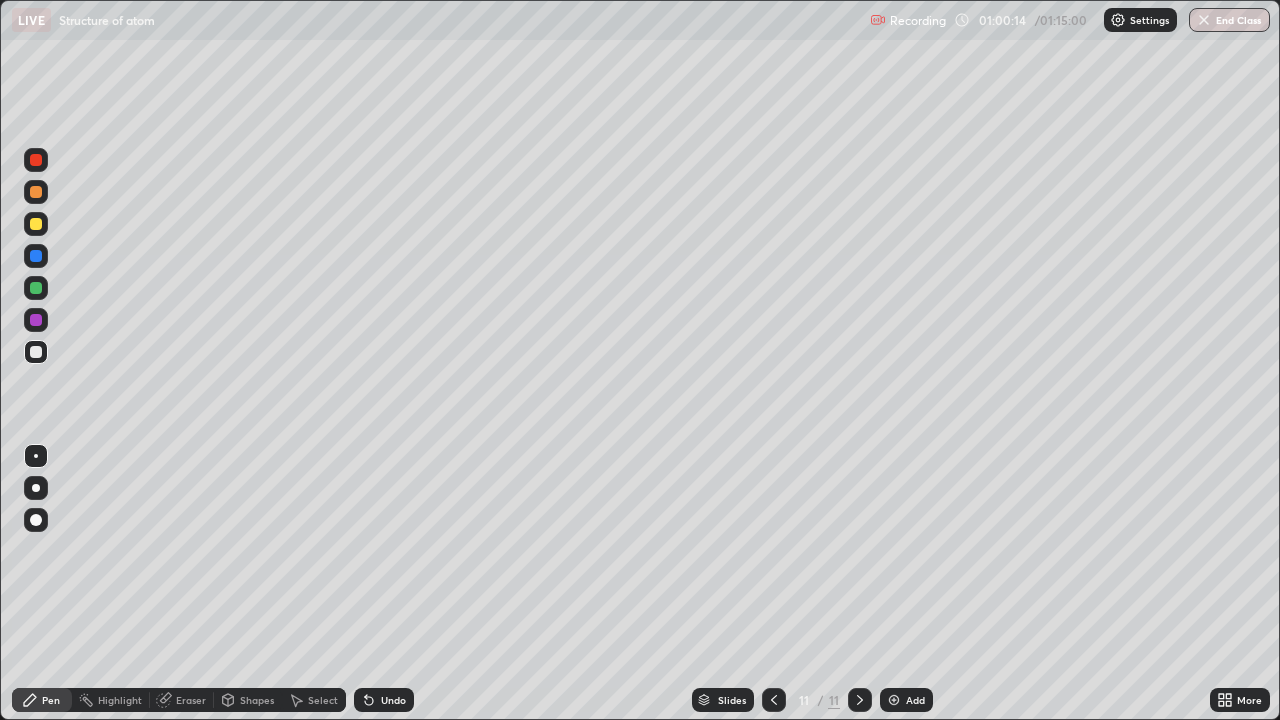 click at bounding box center [774, 700] 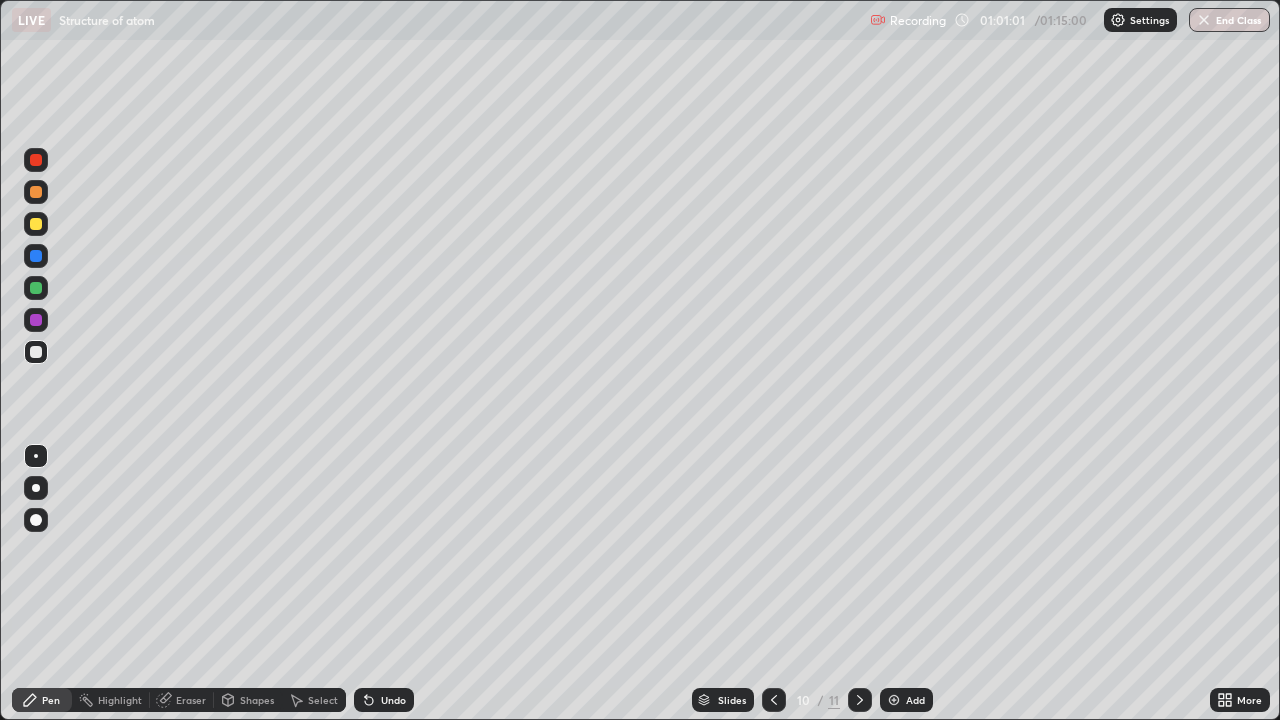 click 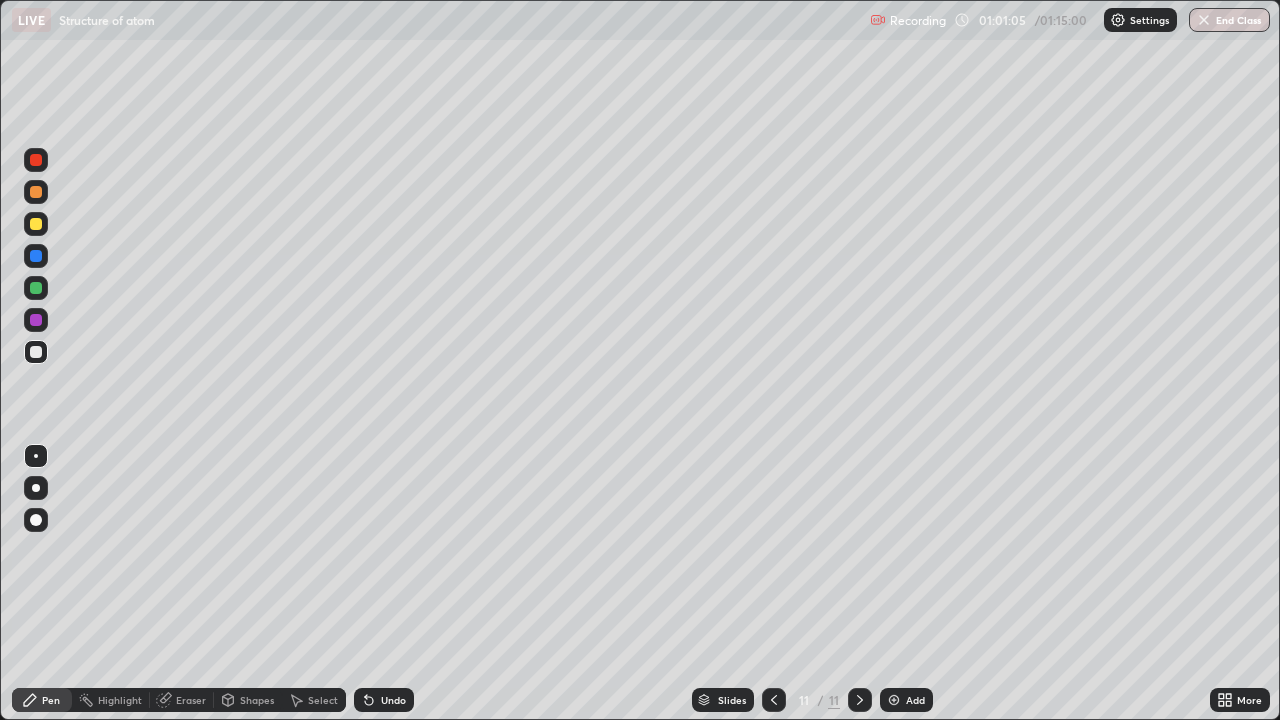 click 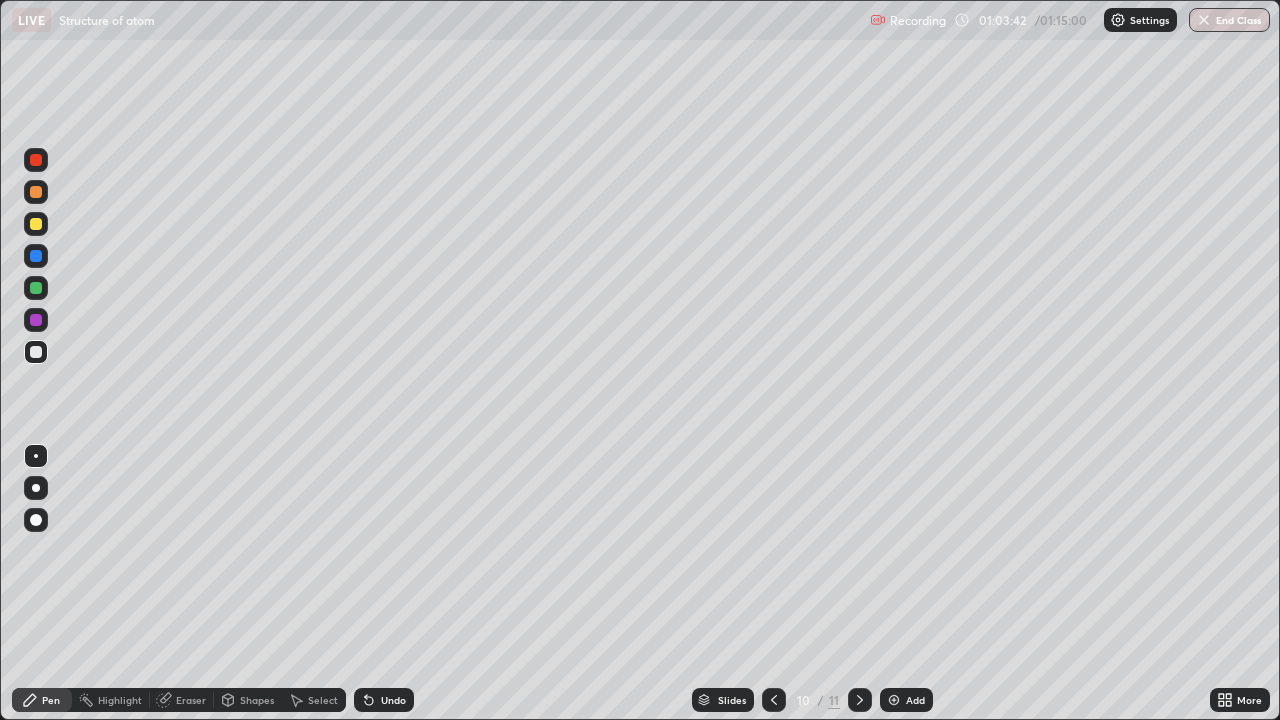 click 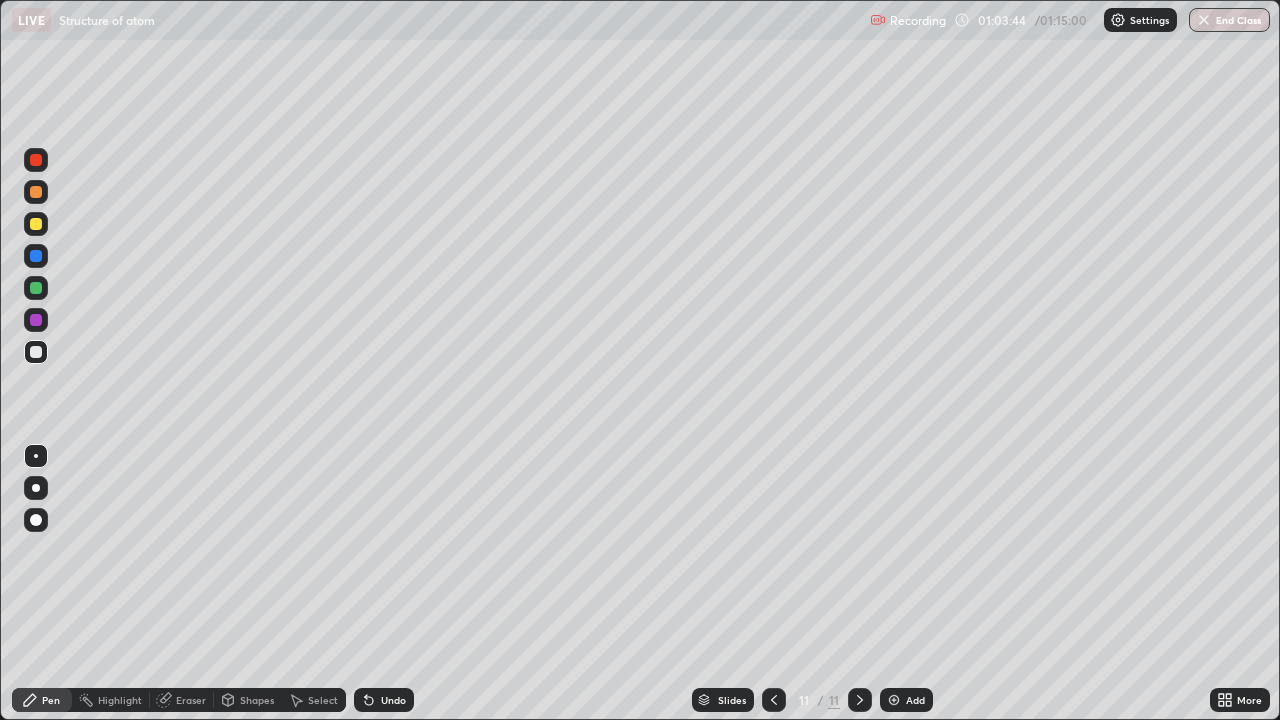 click at bounding box center [36, 352] 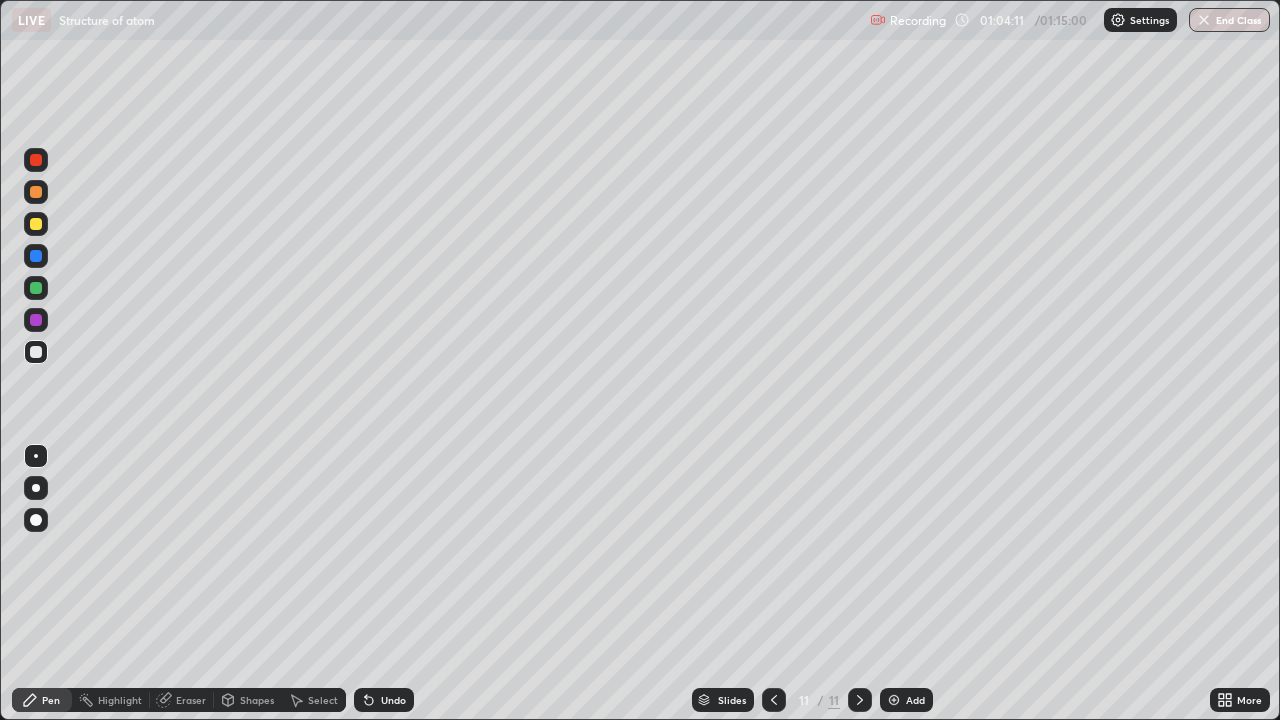 click at bounding box center [894, 700] 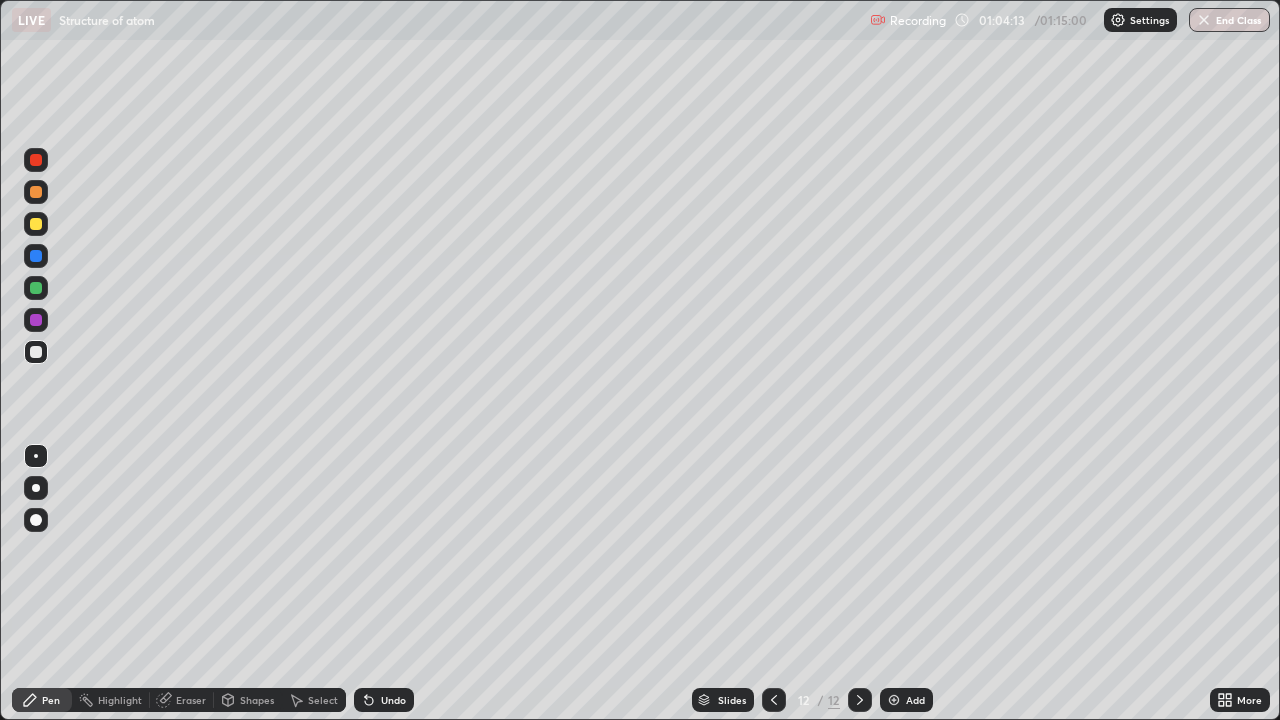 click at bounding box center [36, 352] 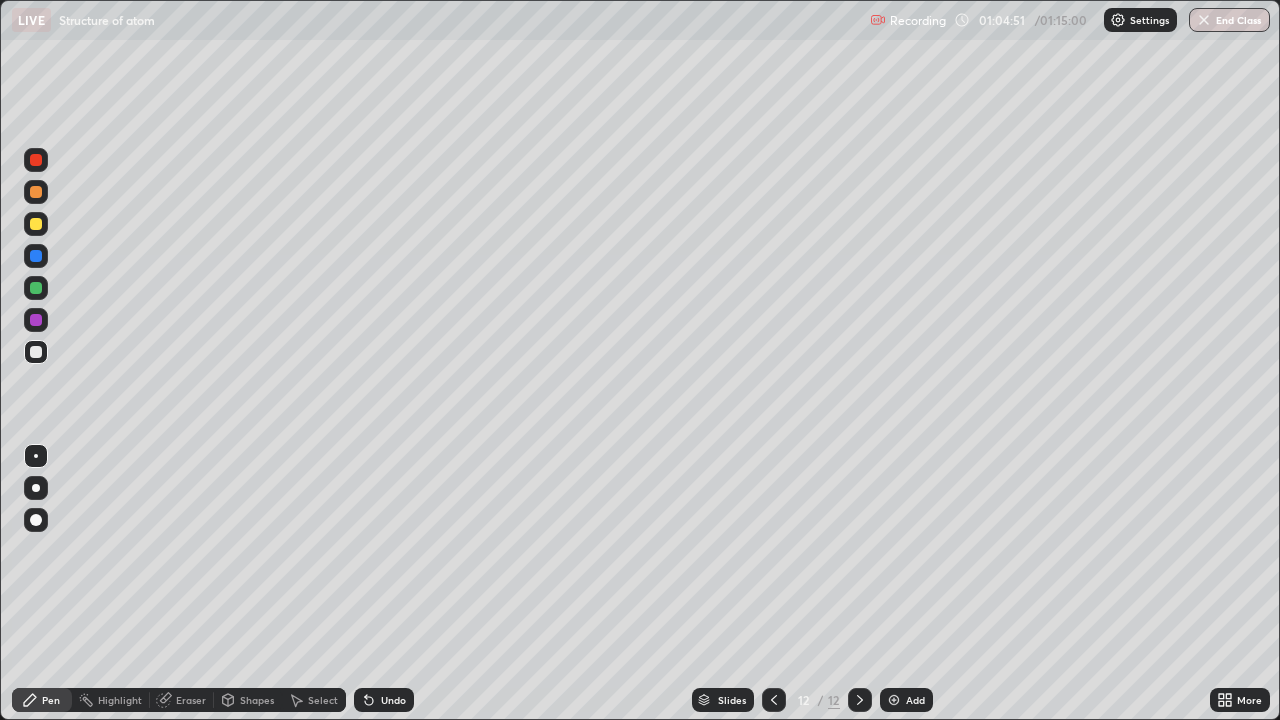 click at bounding box center [36, 160] 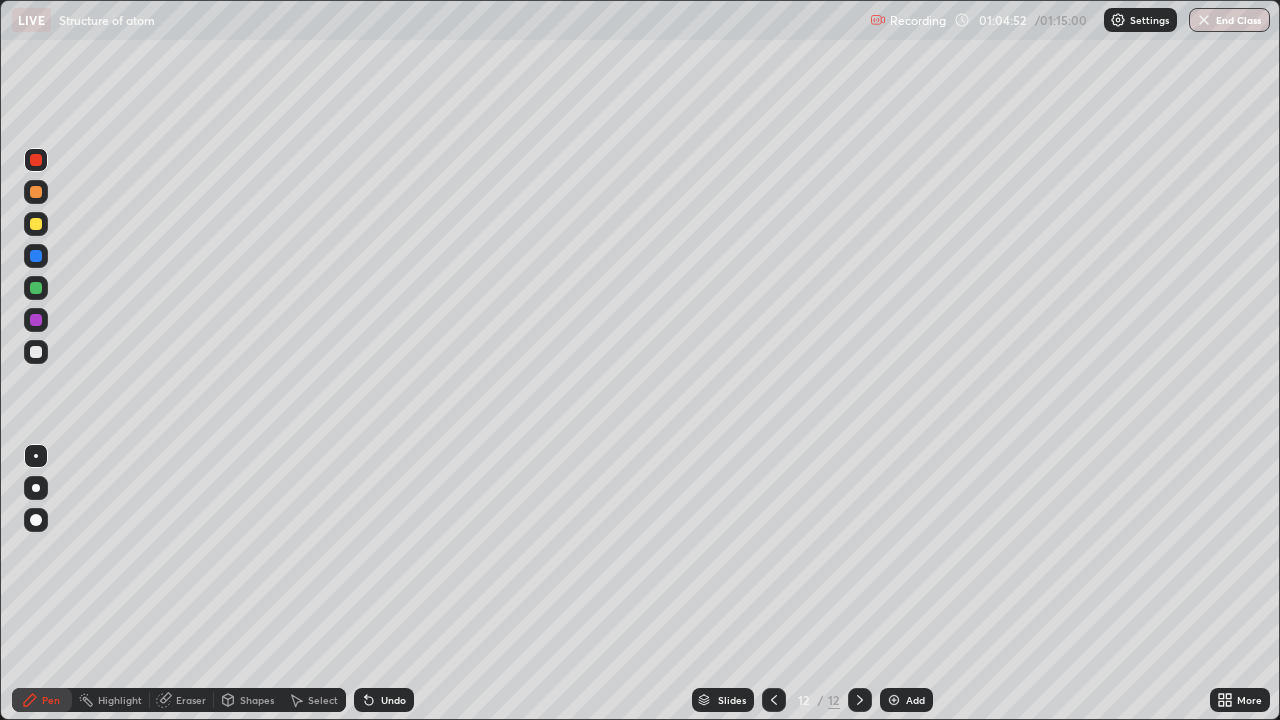 click at bounding box center [36, 192] 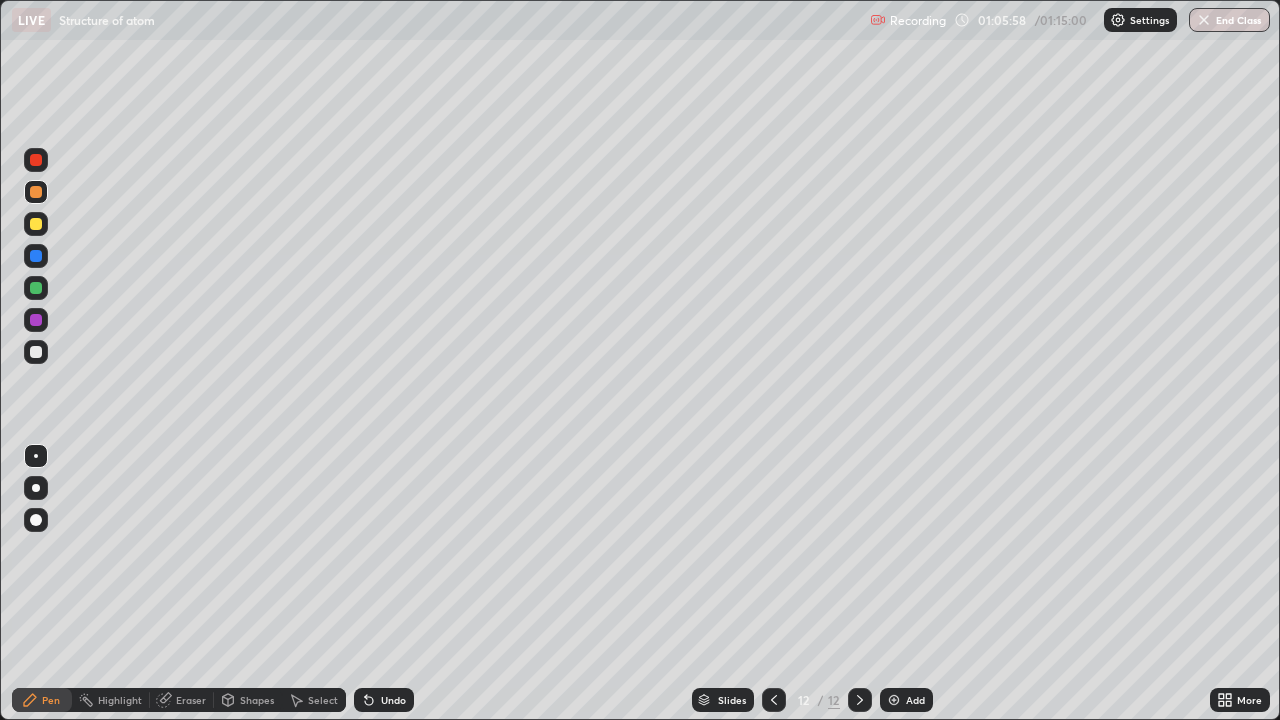 click on "Eraser" at bounding box center [182, 700] 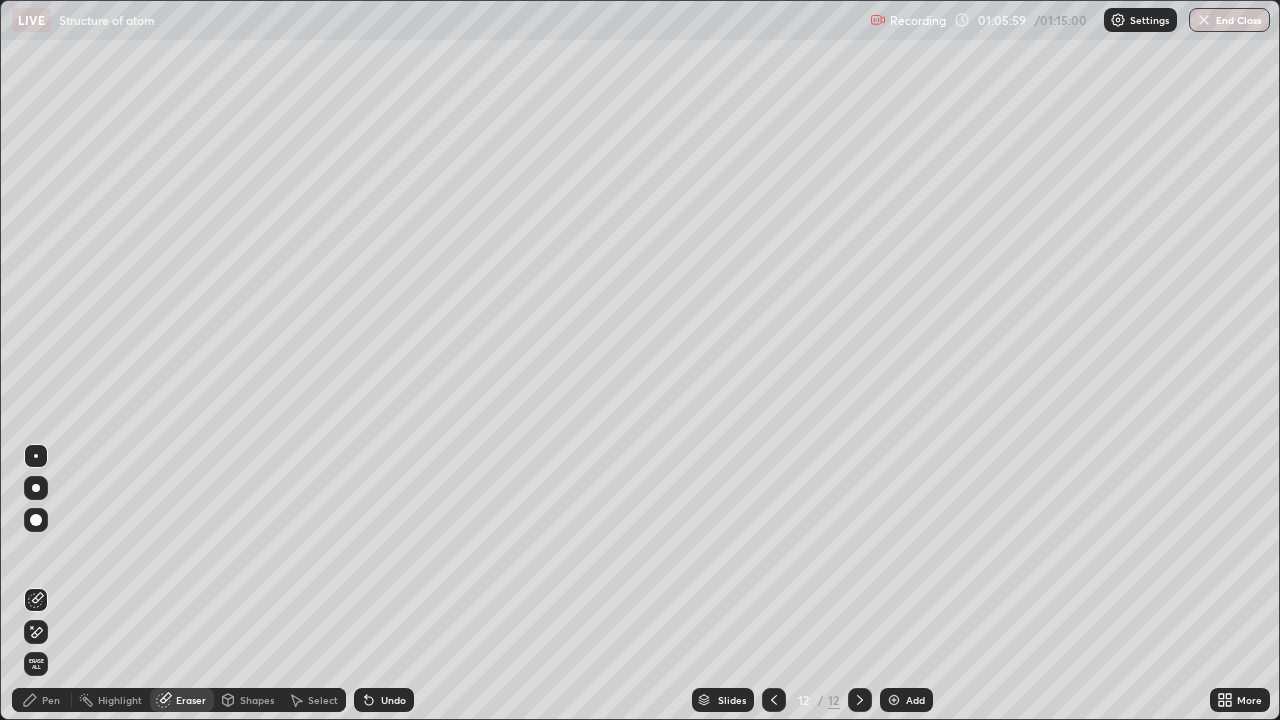 click on "Pen" at bounding box center [51, 700] 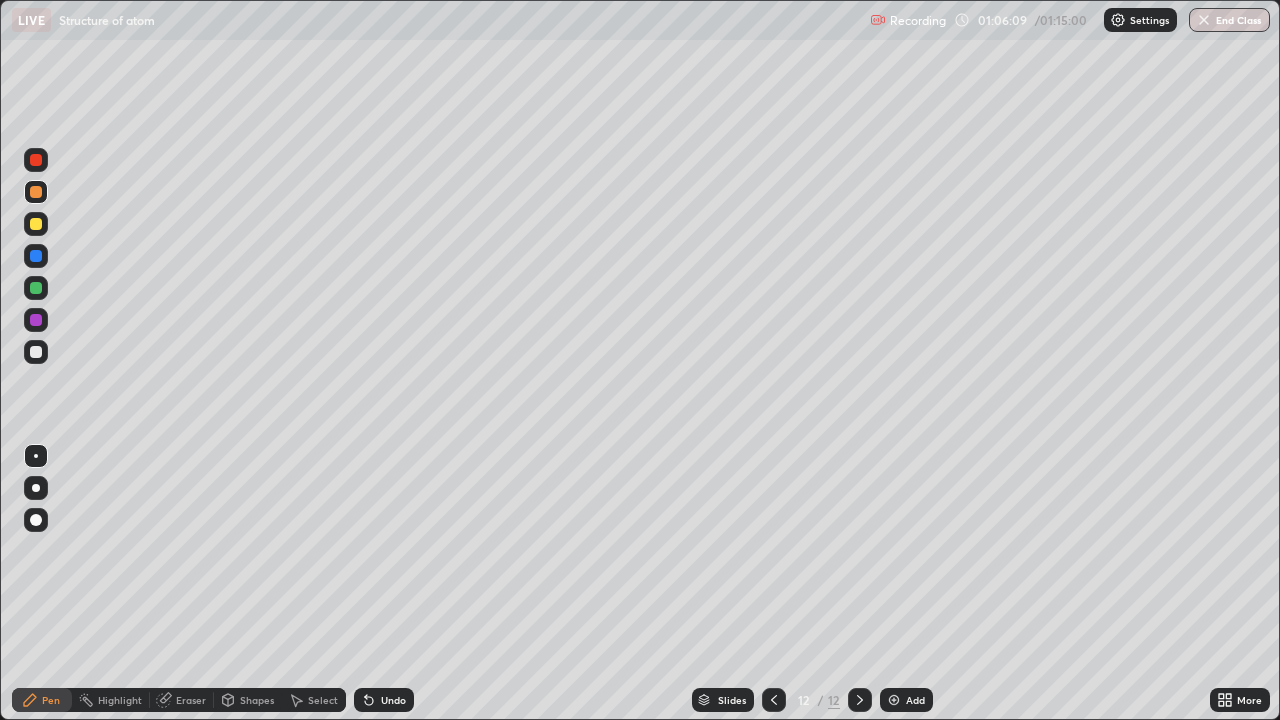 click at bounding box center [36, 288] 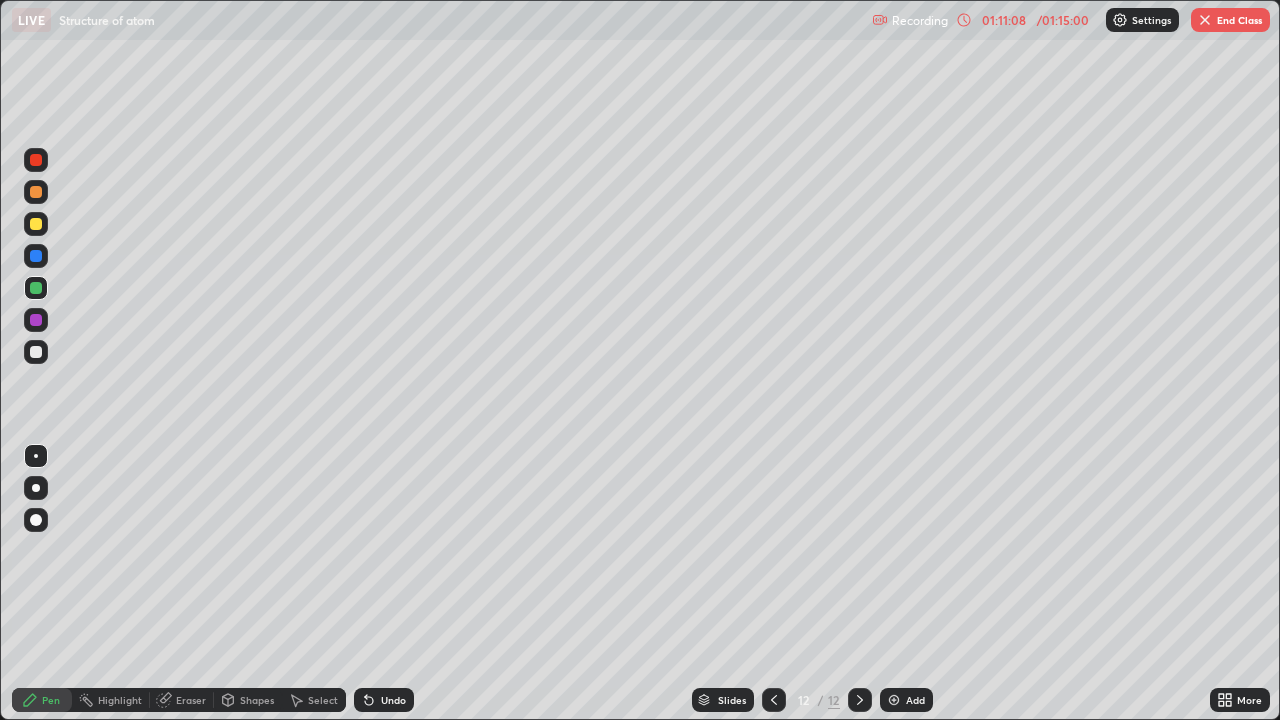 click at bounding box center (894, 700) 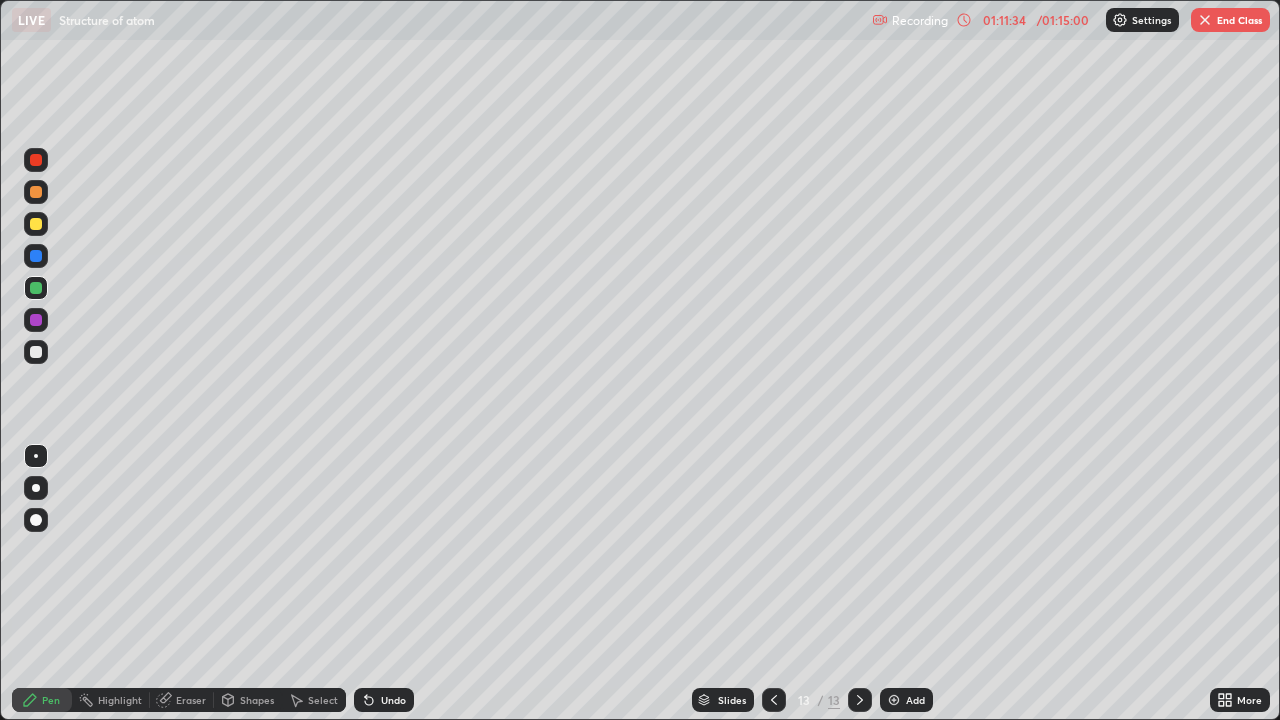 click at bounding box center (36, 352) 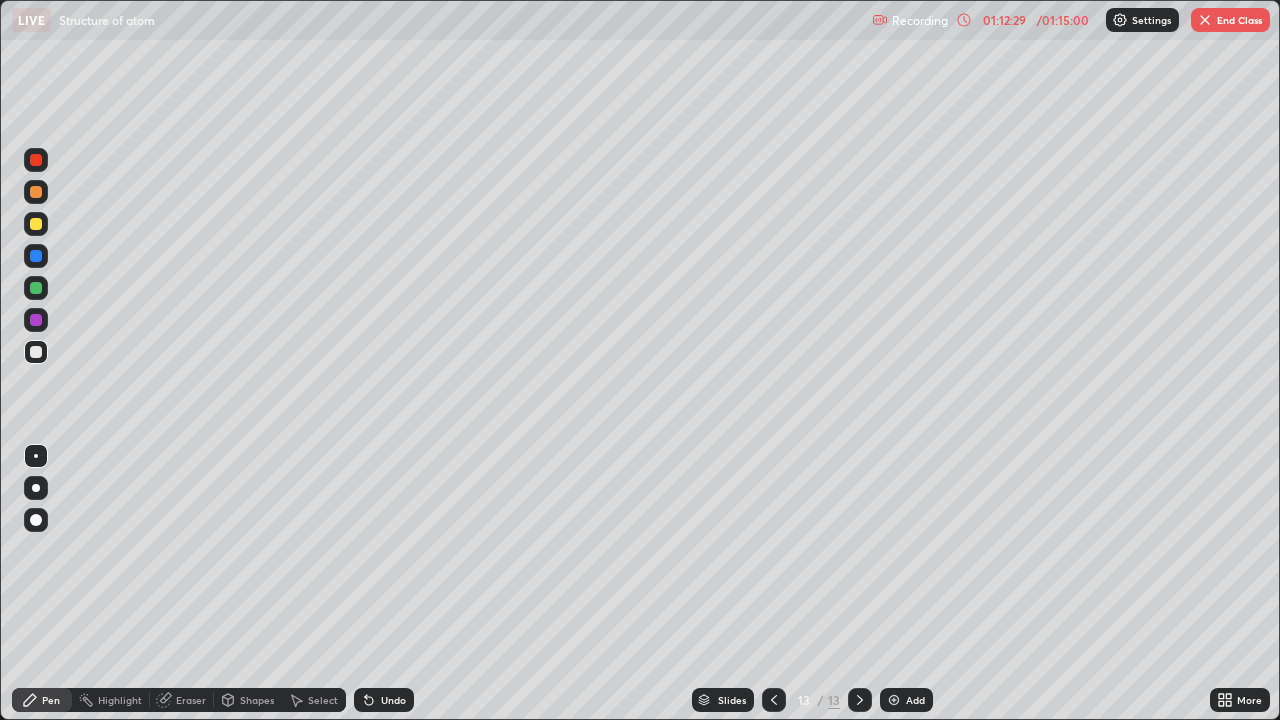 click at bounding box center (1205, 20) 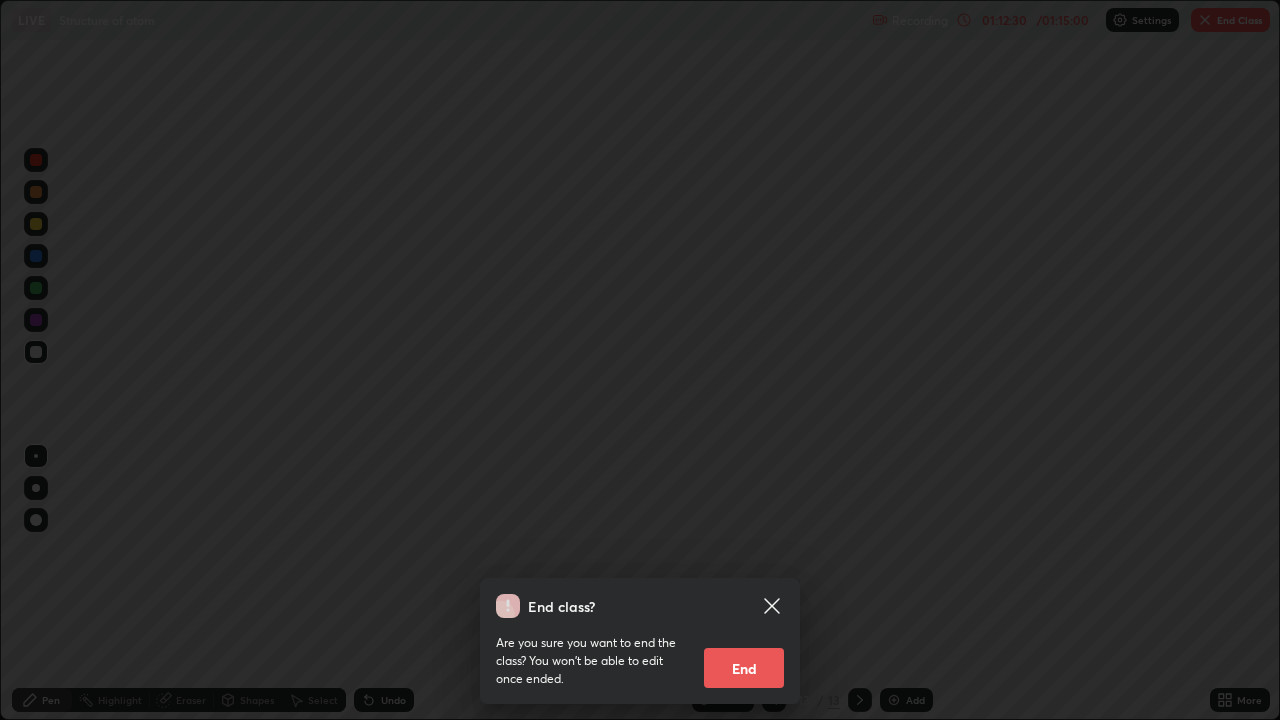 click on "End" at bounding box center (744, 668) 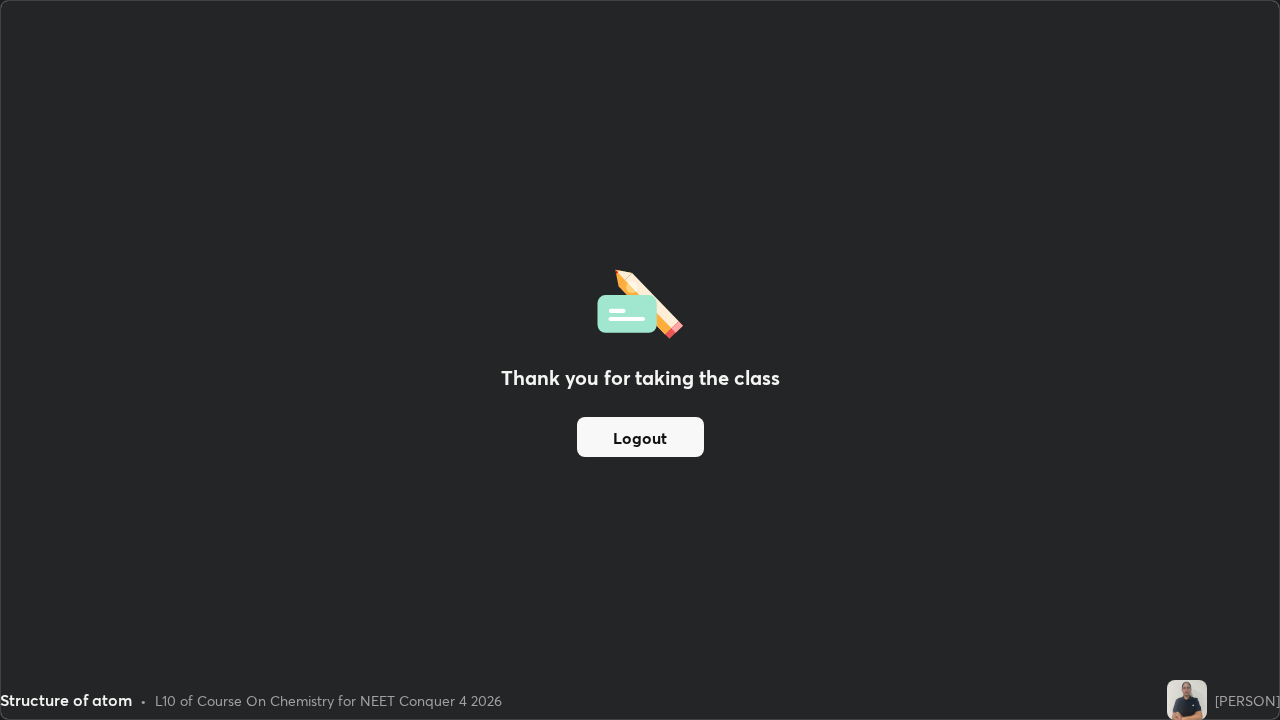 click on "Logout" at bounding box center [640, 437] 